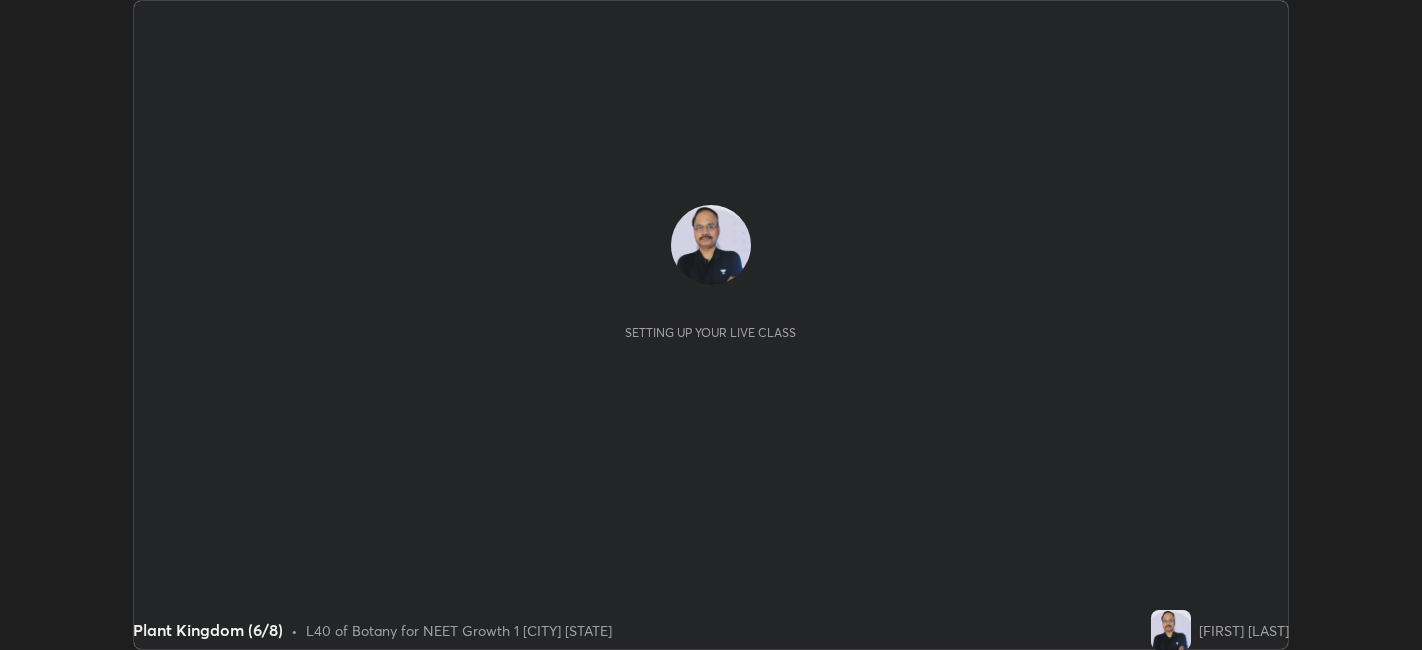 scroll, scrollTop: 0, scrollLeft: 0, axis: both 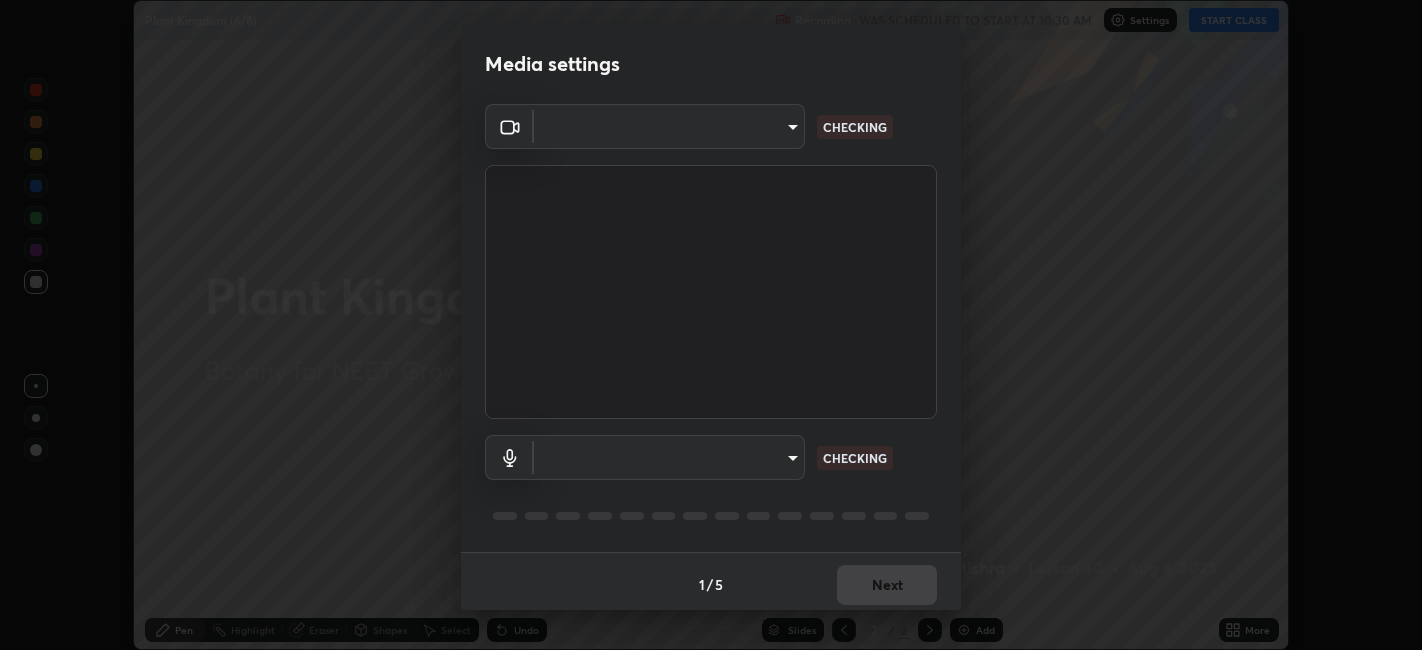 type on "052f9b30e05f62bb2e590cb50044ac96a00de3eab8a32c7a625fc31ec407be61" 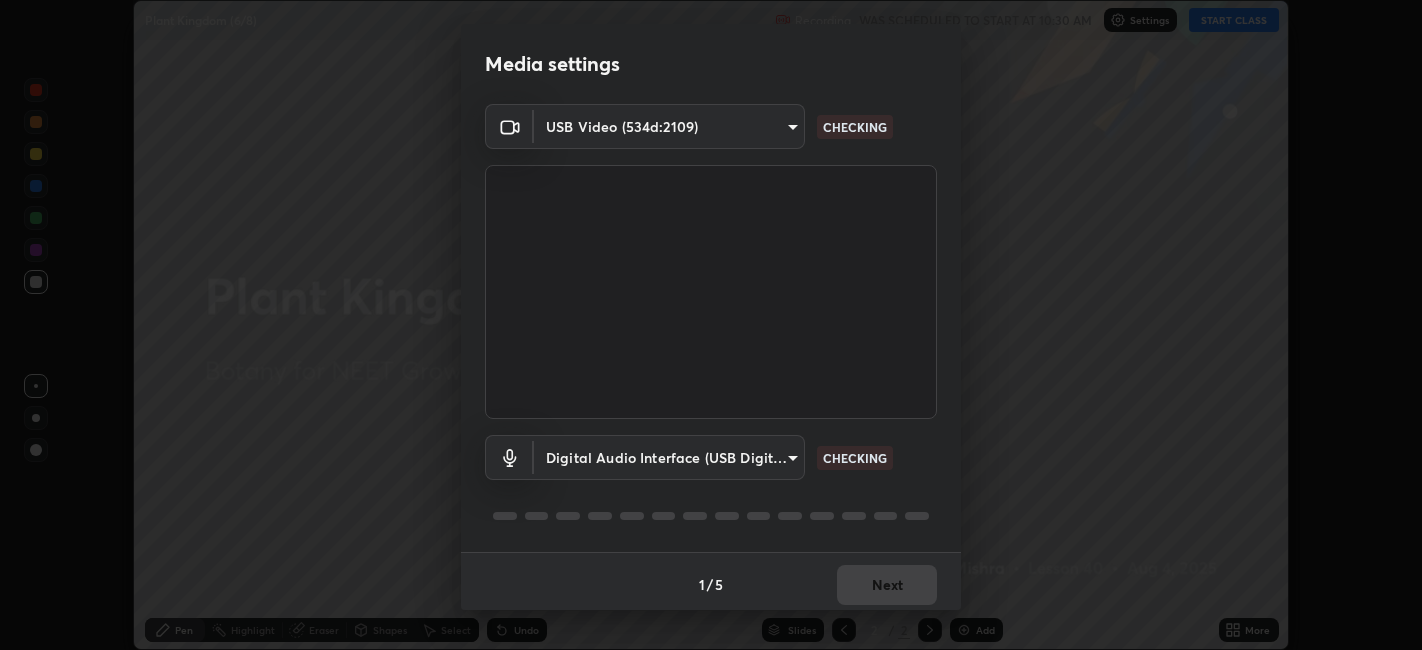 scroll, scrollTop: 5, scrollLeft: 0, axis: vertical 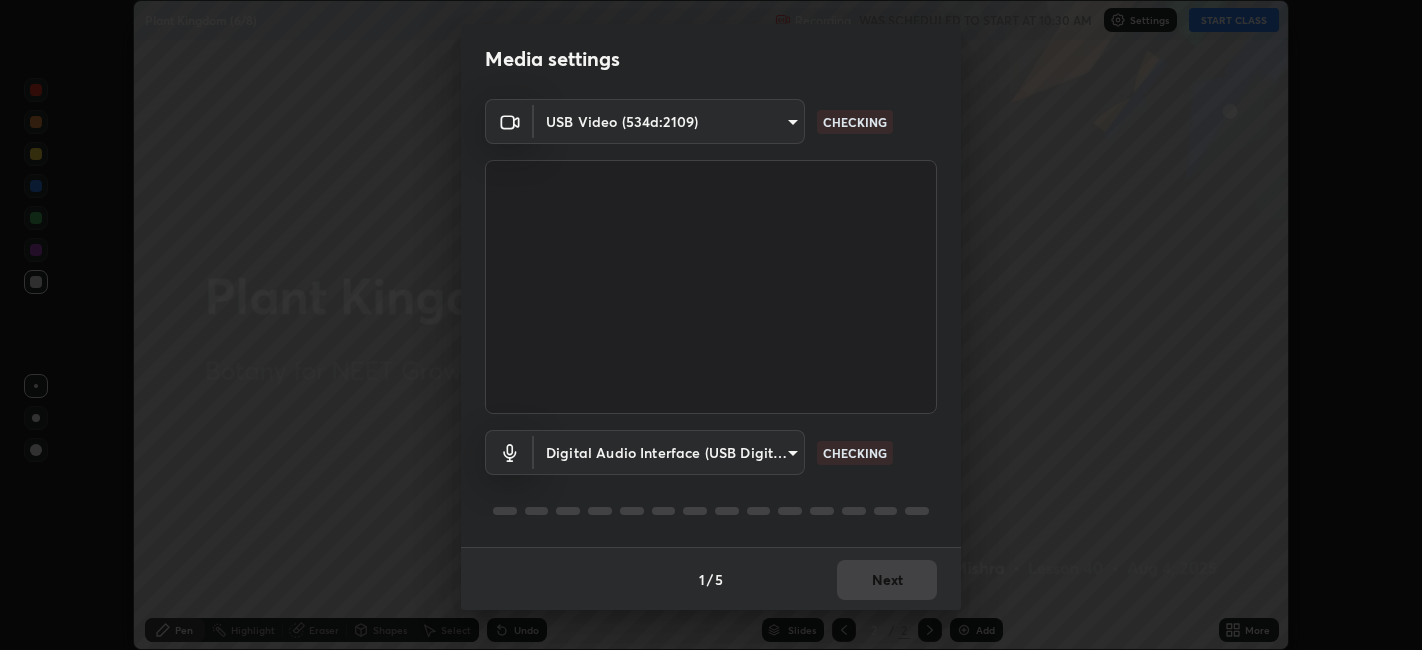 click on "Erase all Plant Kingdom (6/8) Recording WAS SCHEDULED TO START AT  10:30 AM Settings START CLASS Setting up your live class Plant Kingdom (6/8) • L40 of Botany for NEET Growth 1 [CITY] [STATE] [FIRST] [LAST] Pen Highlight Eraser Shapes Select Undo Slides 2 / 2 Add More No doubts shared Encourage your learners to ask a doubt for better clarity Report an issue Reason for reporting Buffering Chat not working Audio - Video sync issue Educator video quality low ​ Attach an image Report Media settings USB Video (534d:2109) [HASH] CHECKING Digital Audio Interface (USB Digital Audio) [HASH] CHECKING 1 / 5 Next" at bounding box center [711, 325] 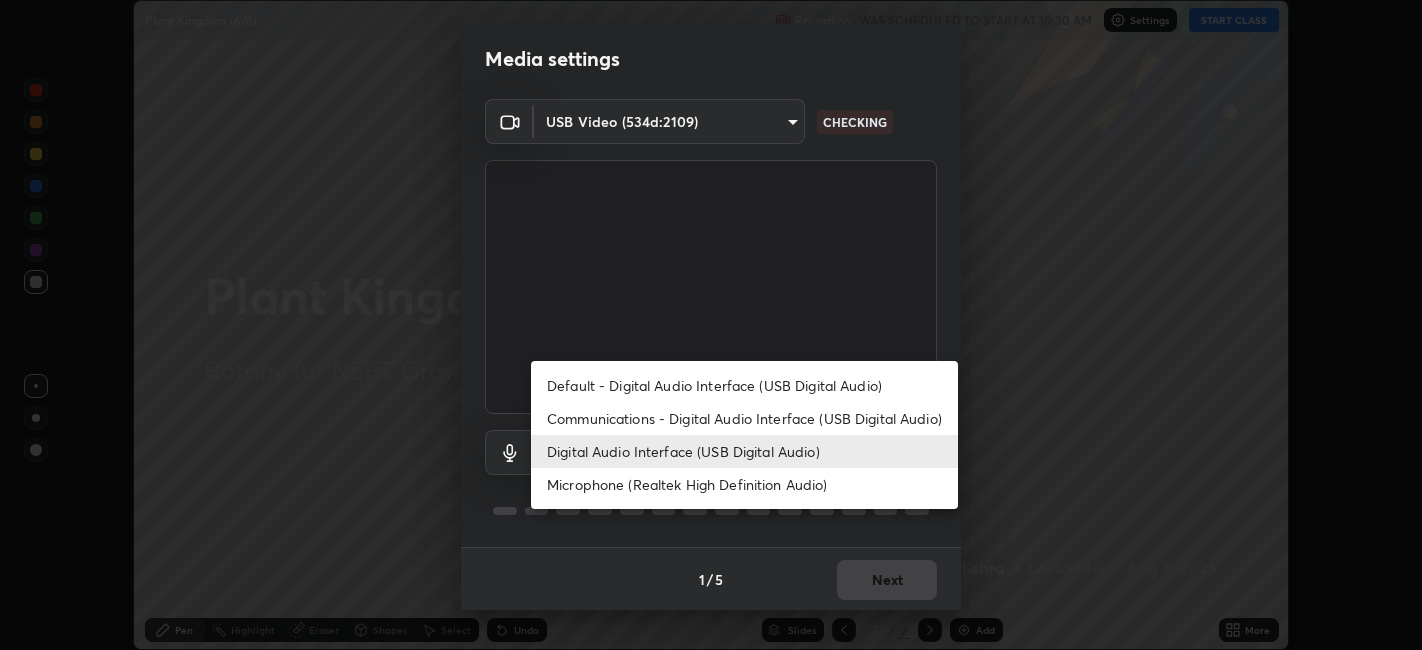 click on "Microphone (Realtek High Definition Audio)" at bounding box center [744, 484] 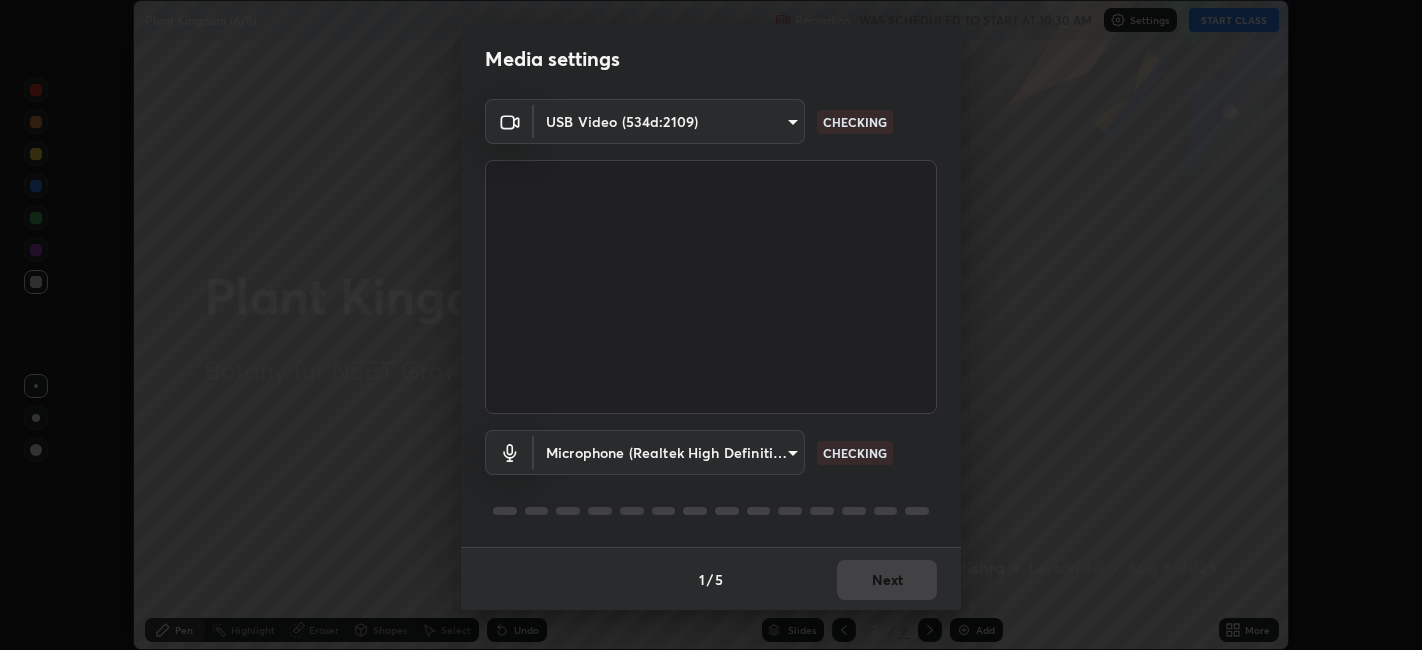 click on "Erase all Plant Kingdom (6/8) Recording WAS SCHEDULED TO START AT  10:30 AM Settings START CLASS Setting up your live class Plant Kingdom (6/8) • L40 of Botany for NEET Growth 1 [CITY] [STATE] [FIRST] [LAST] Pen Highlight Eraser Shapes Select Undo Slides 2 / 2 Add More No doubts shared Encourage your learners to ask a doubt for better clarity Report an issue Reason for reporting Buffering Chat not working Audio - Video sync issue Educator video quality low ​ Attach an image Report Media settings USB Video (534d:2109) [HASH] CHECKING Microphone (Realtek High Definition Audio) [HASH] CHECKING 1 / 5 Next" at bounding box center (711, 325) 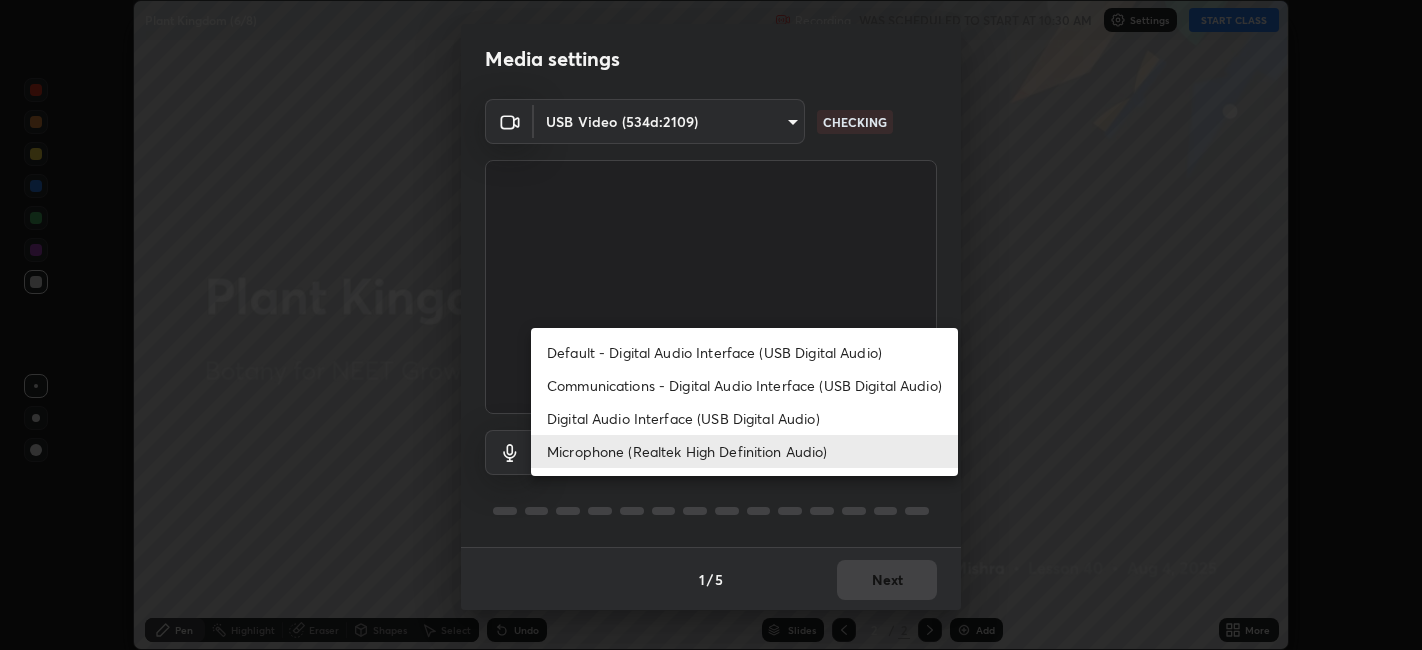 click on "Digital Audio Interface (USB Digital Audio)" at bounding box center [744, 418] 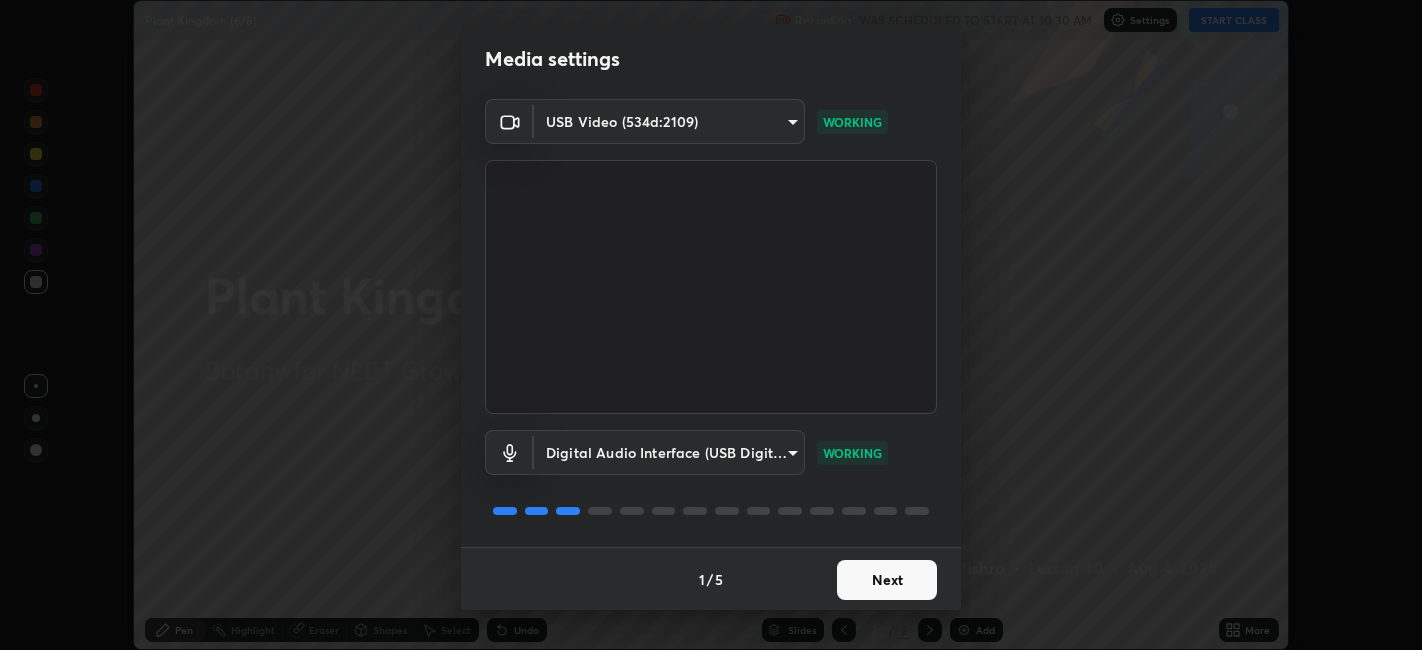click on "Next" at bounding box center (887, 580) 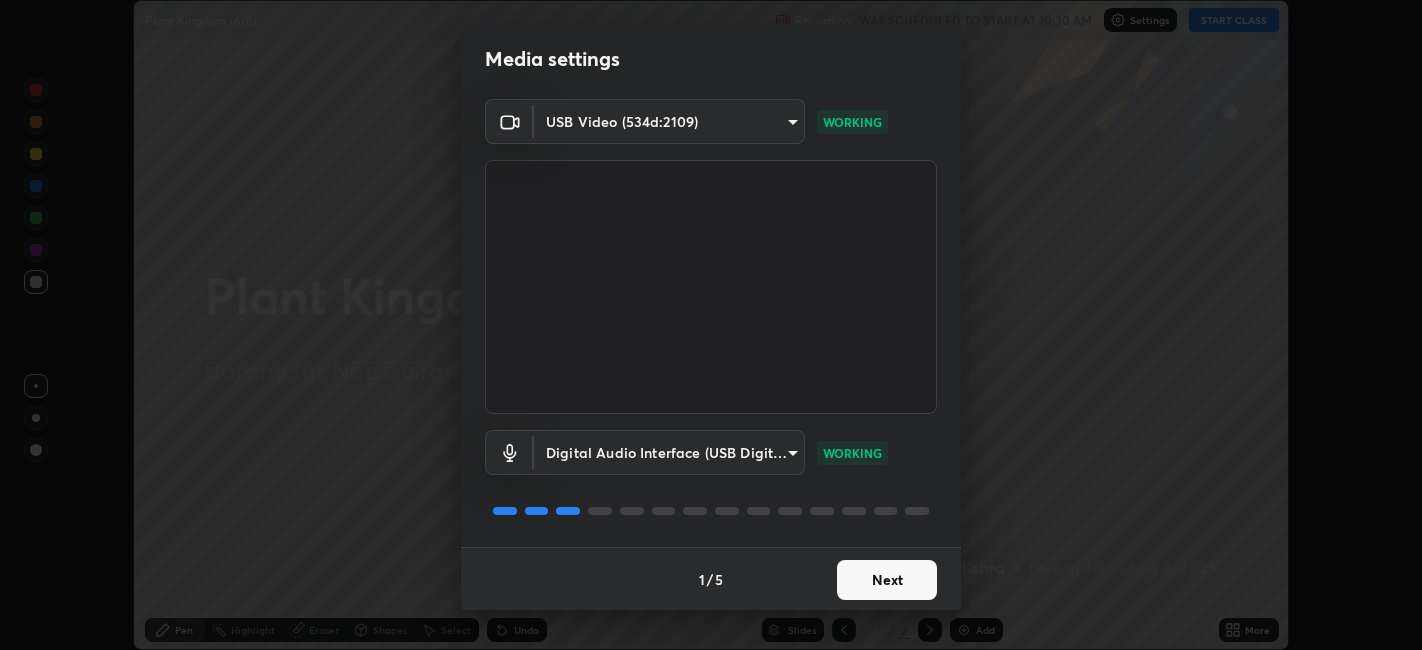 scroll, scrollTop: 0, scrollLeft: 0, axis: both 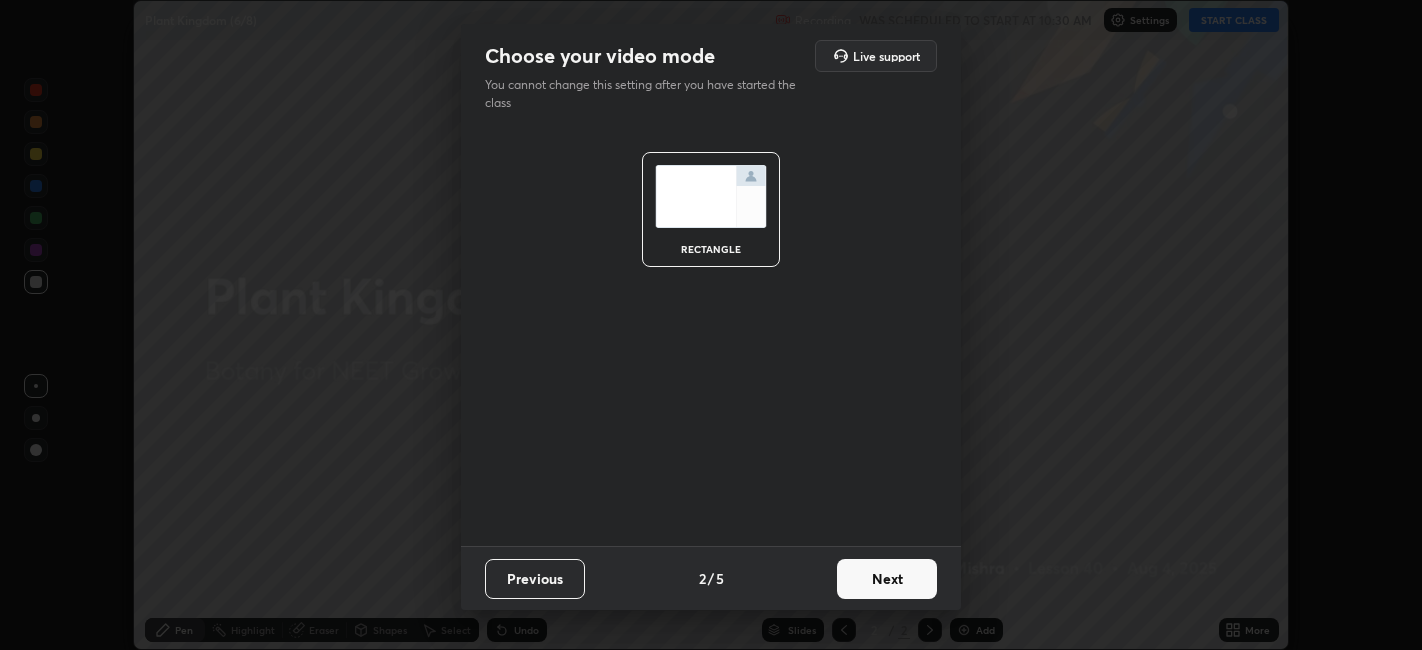 click on "Next" at bounding box center [887, 579] 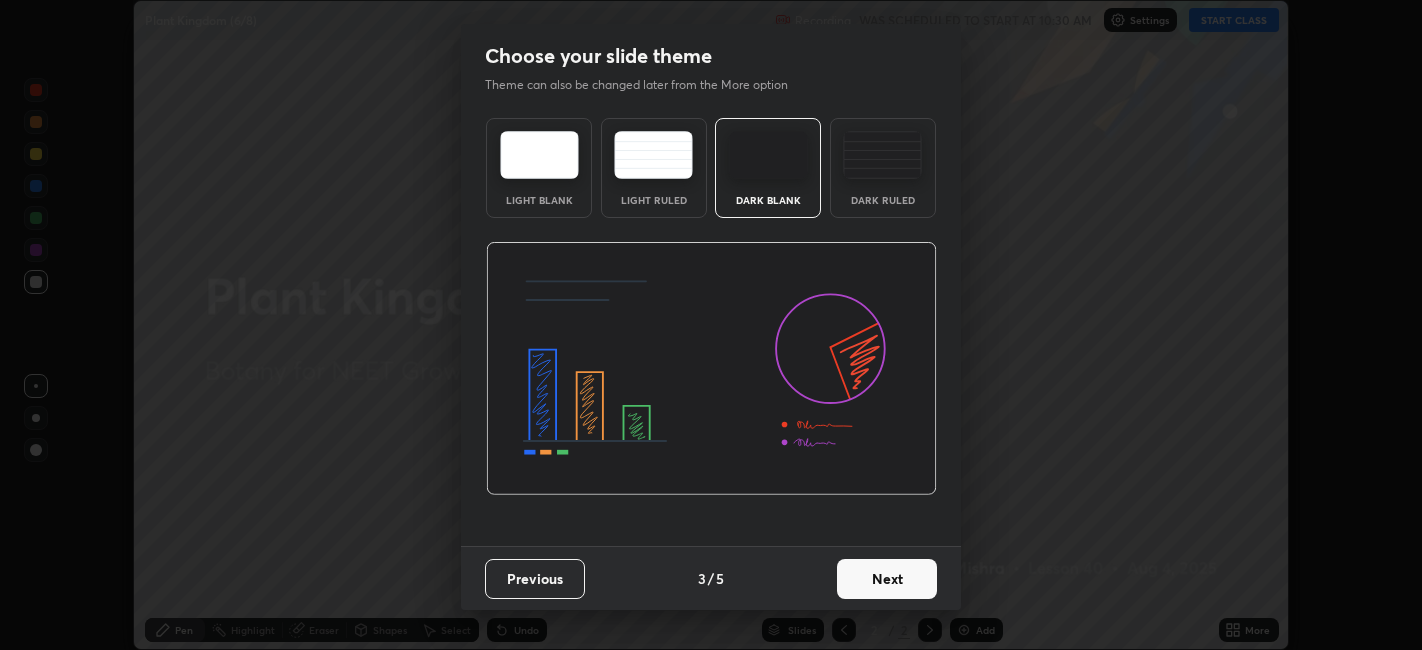 click on "Next" at bounding box center [887, 579] 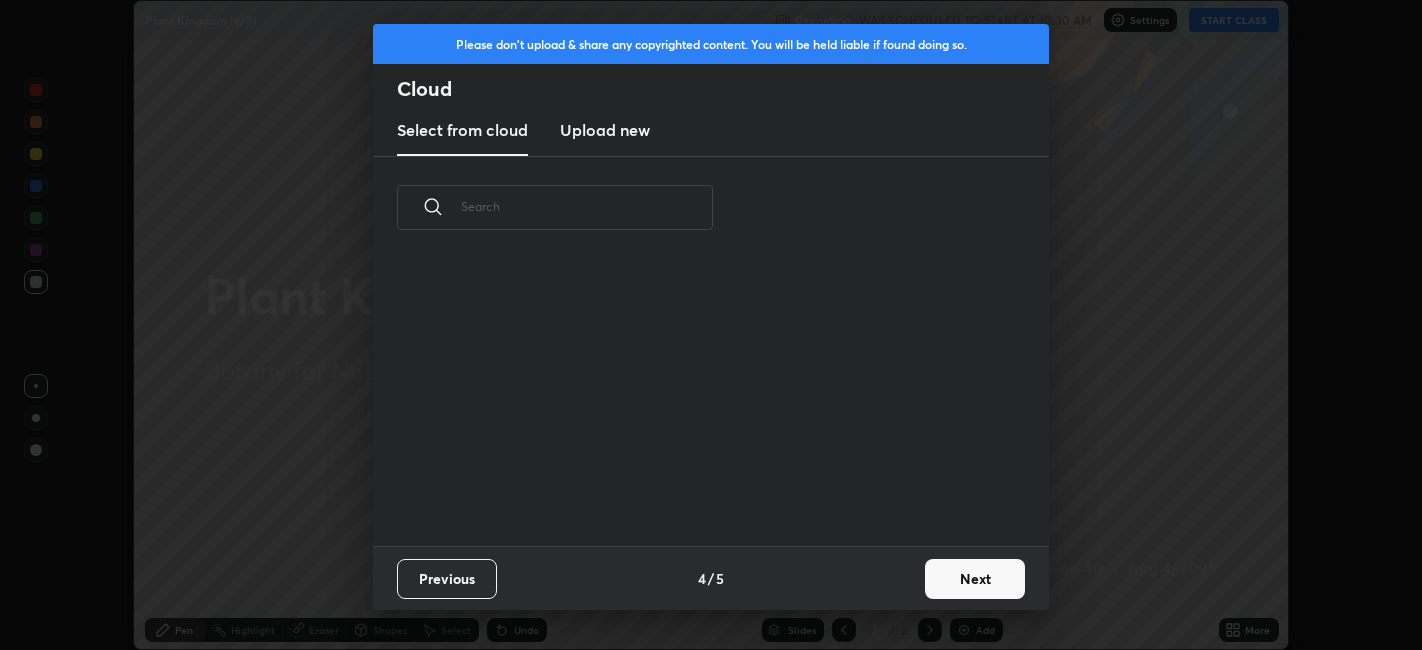 click on "Next" at bounding box center [975, 579] 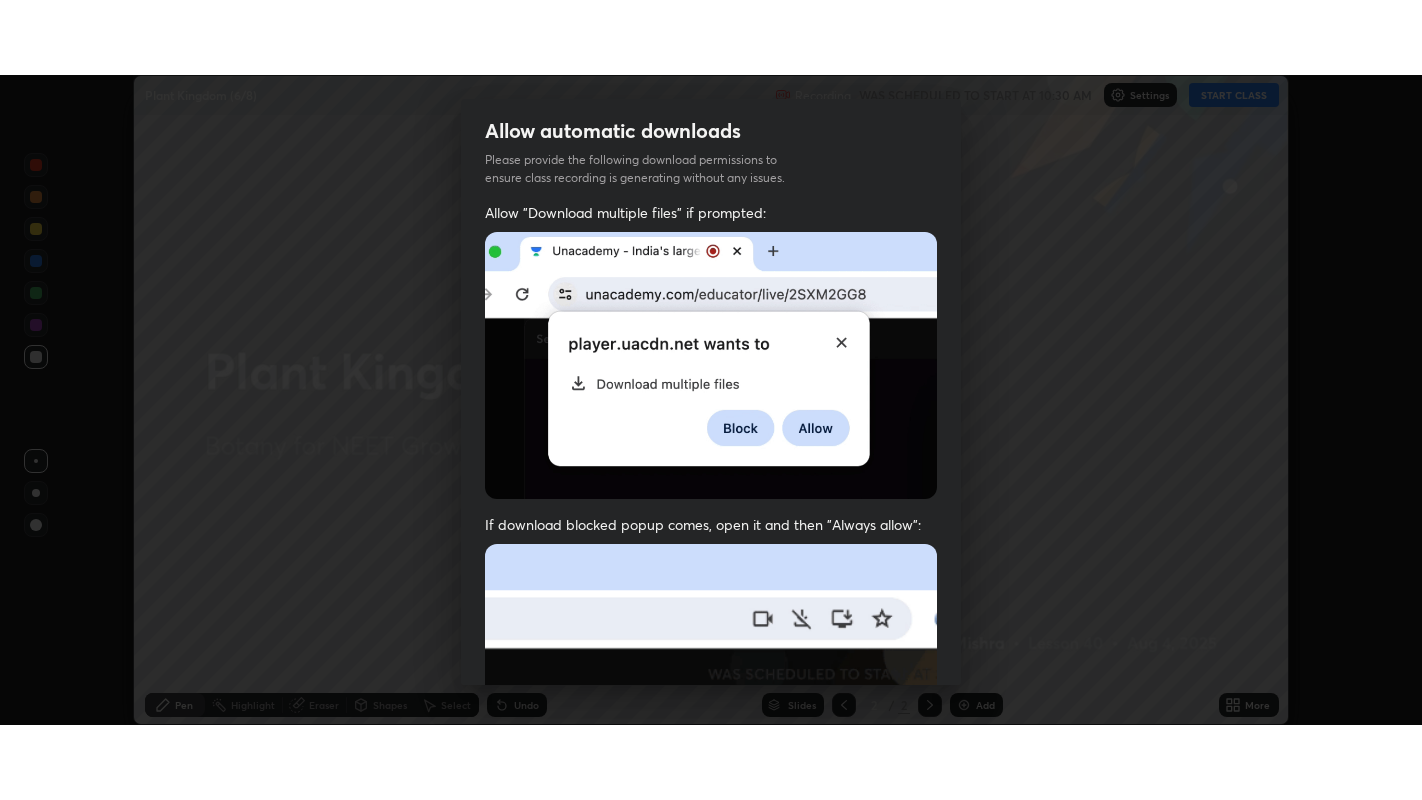 scroll, scrollTop: 413, scrollLeft: 0, axis: vertical 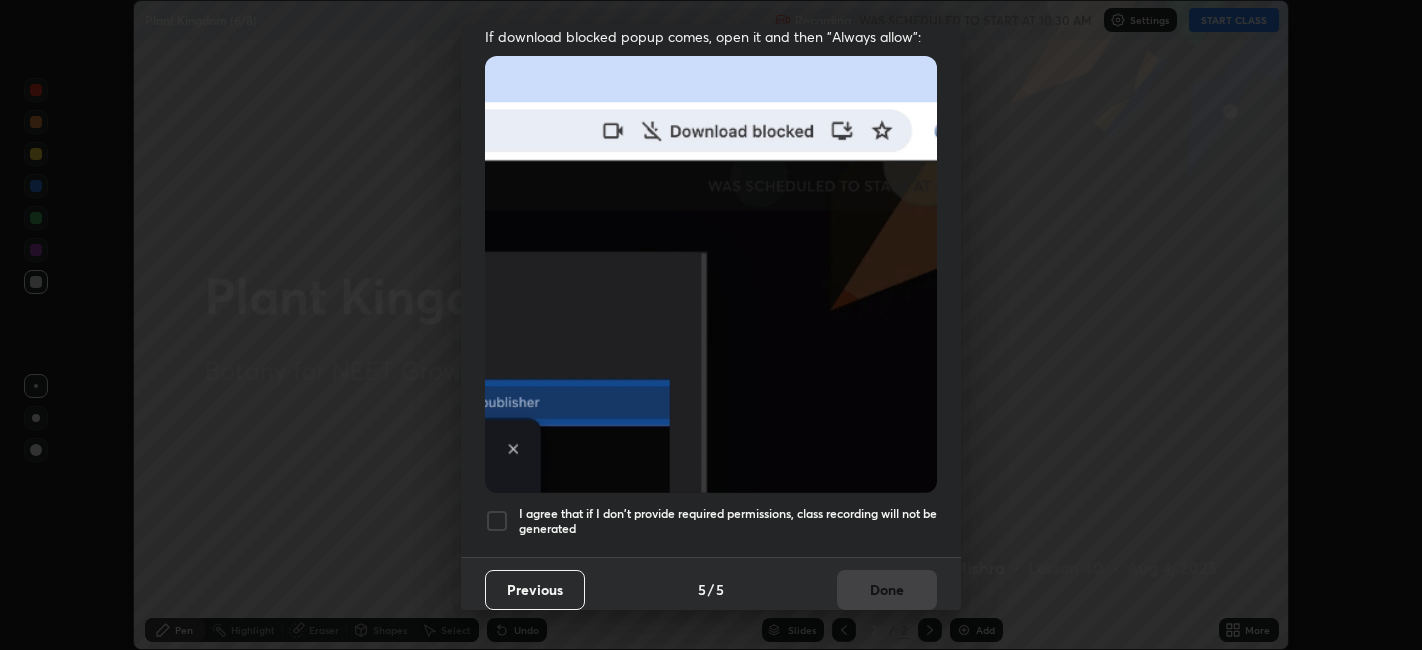 click on "I agree that if I don't provide required permissions, class recording will not be generated" at bounding box center [711, 521] 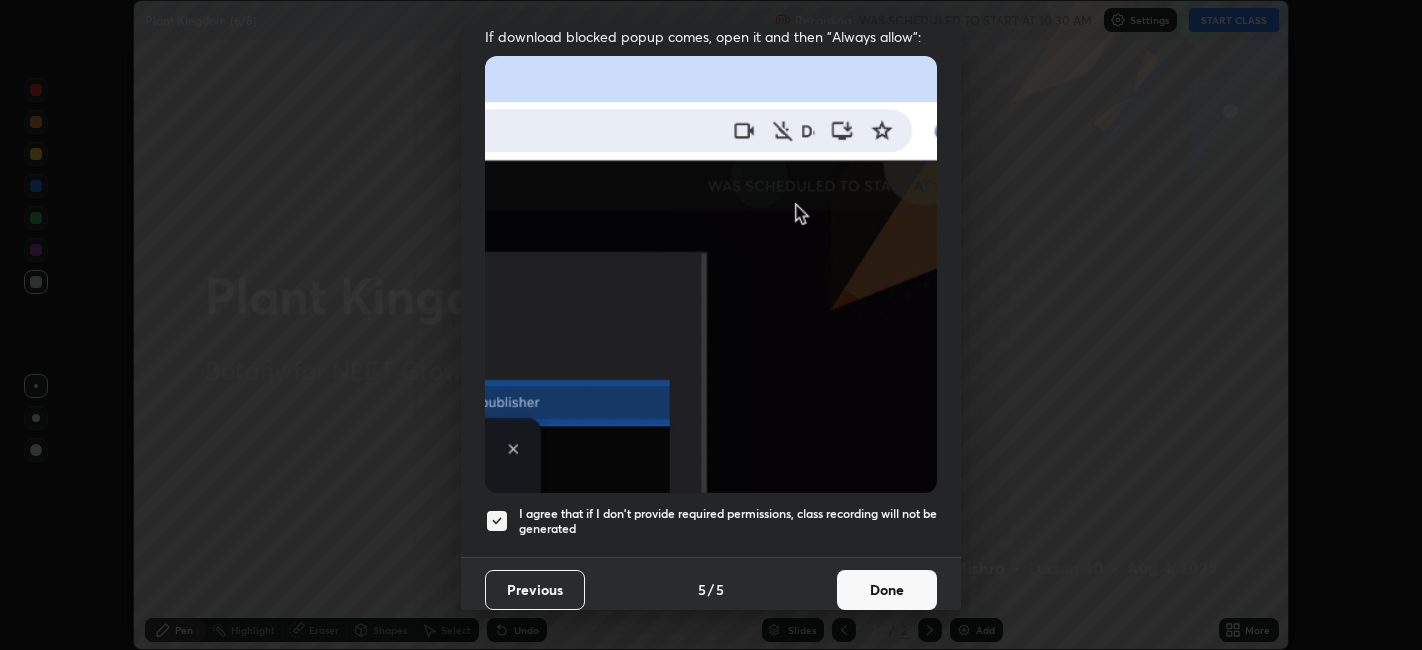 click on "Done" at bounding box center (887, 590) 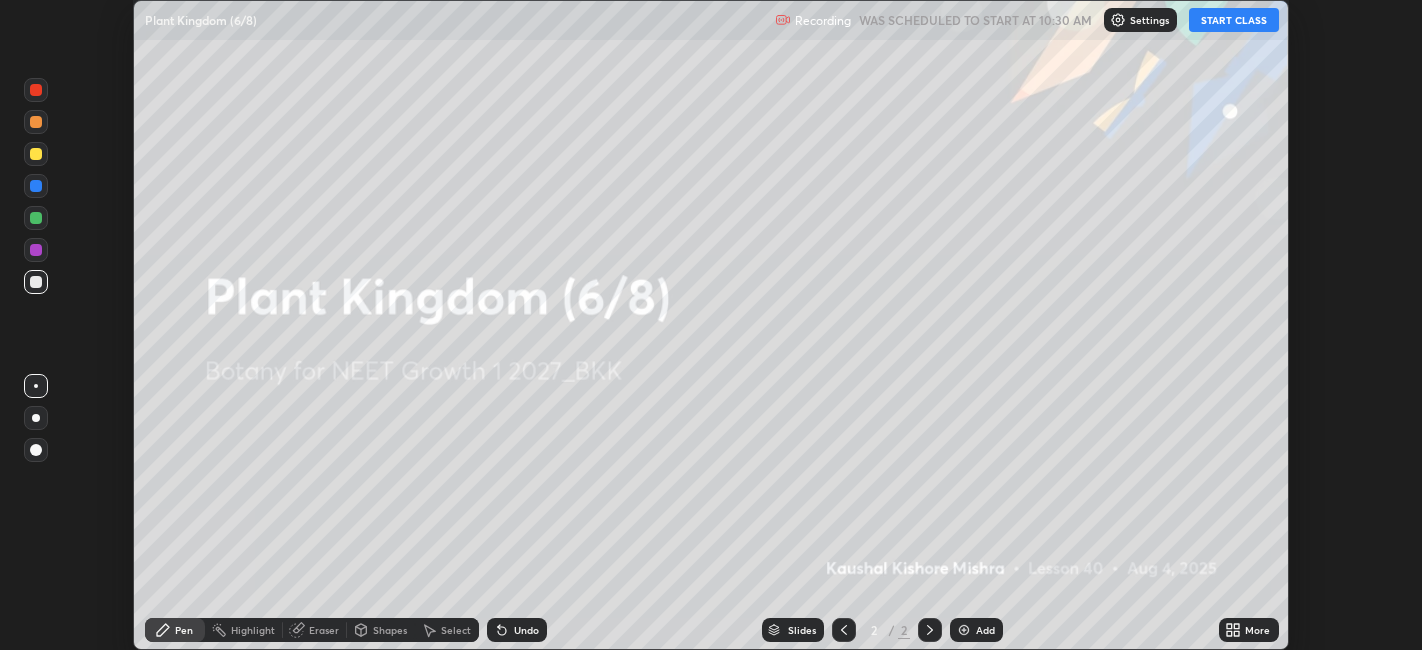 click 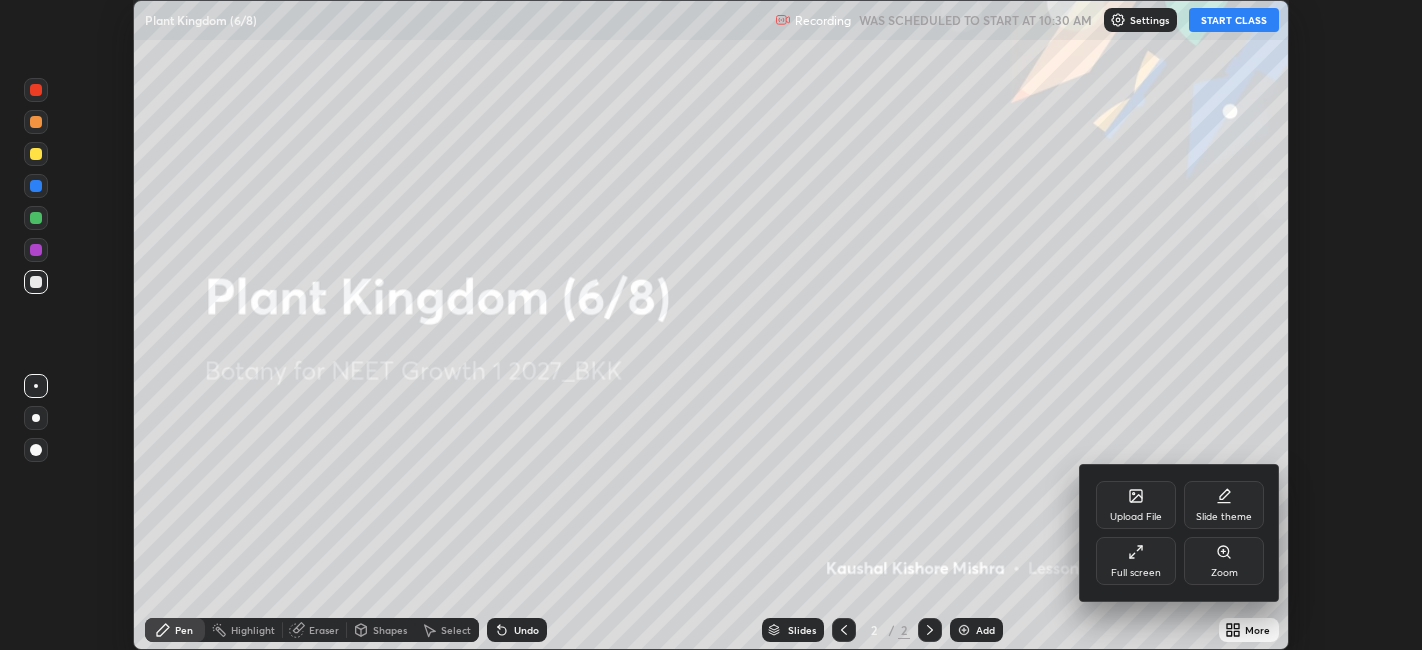 click on "Full screen" at bounding box center (1136, 561) 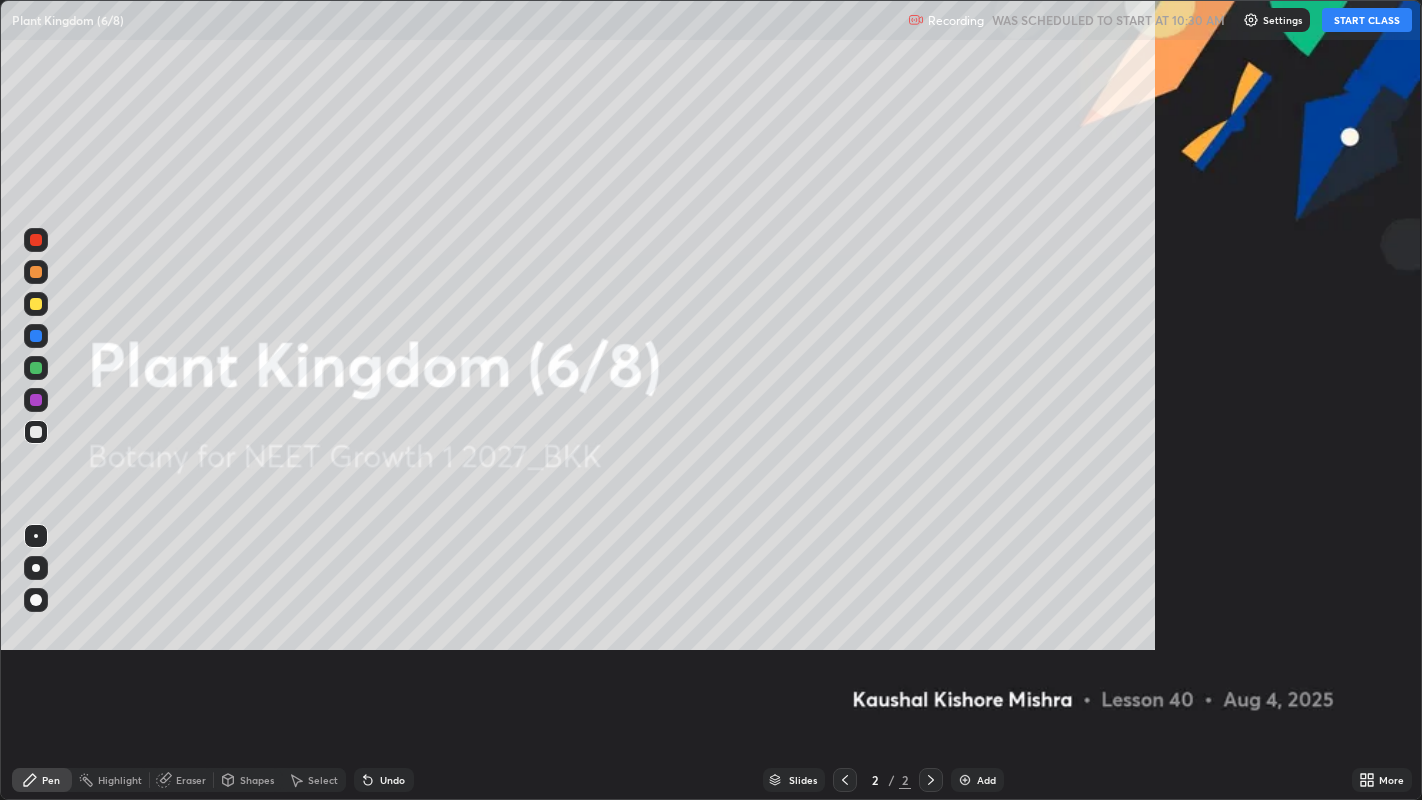 scroll, scrollTop: 99200, scrollLeft: 98577, axis: both 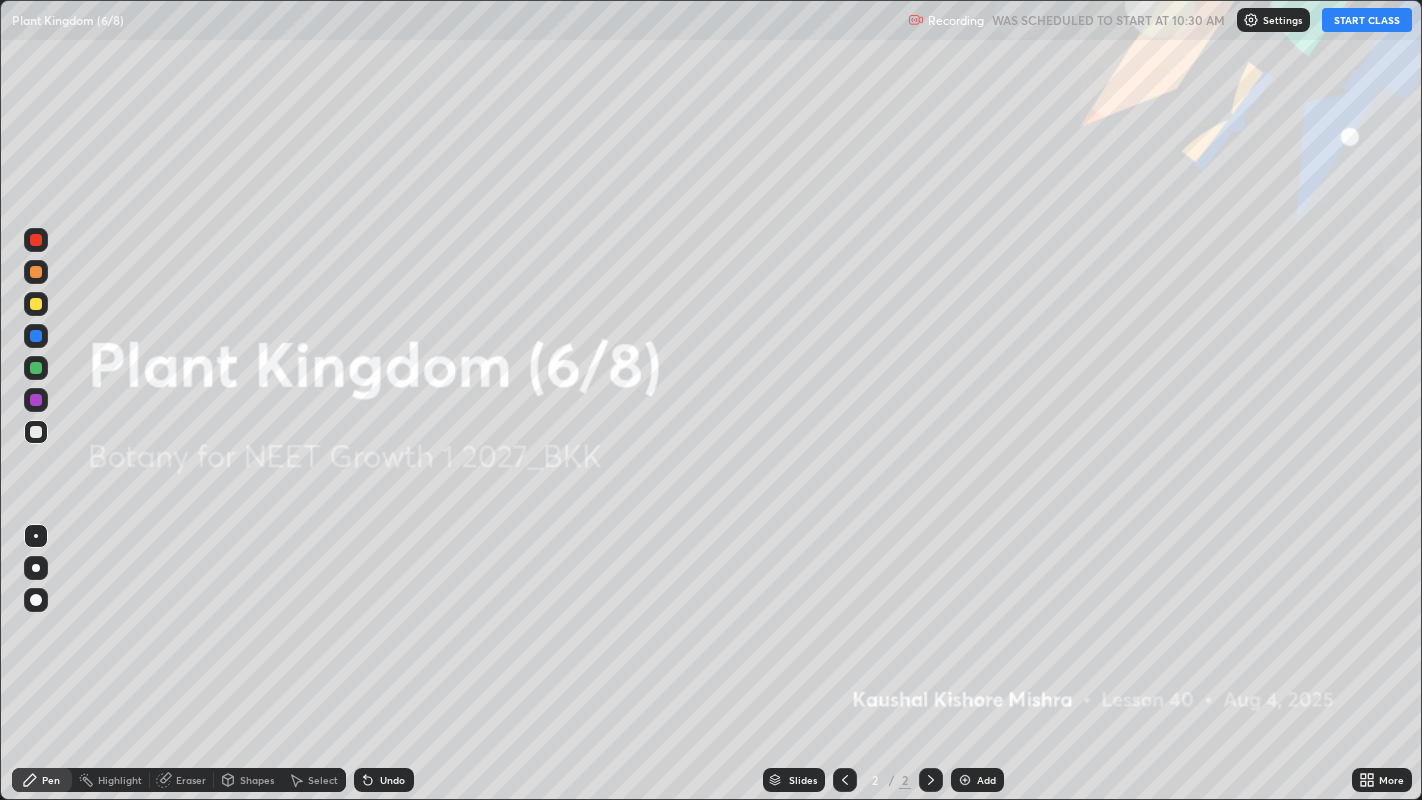 click on "START CLASS" at bounding box center [1367, 20] 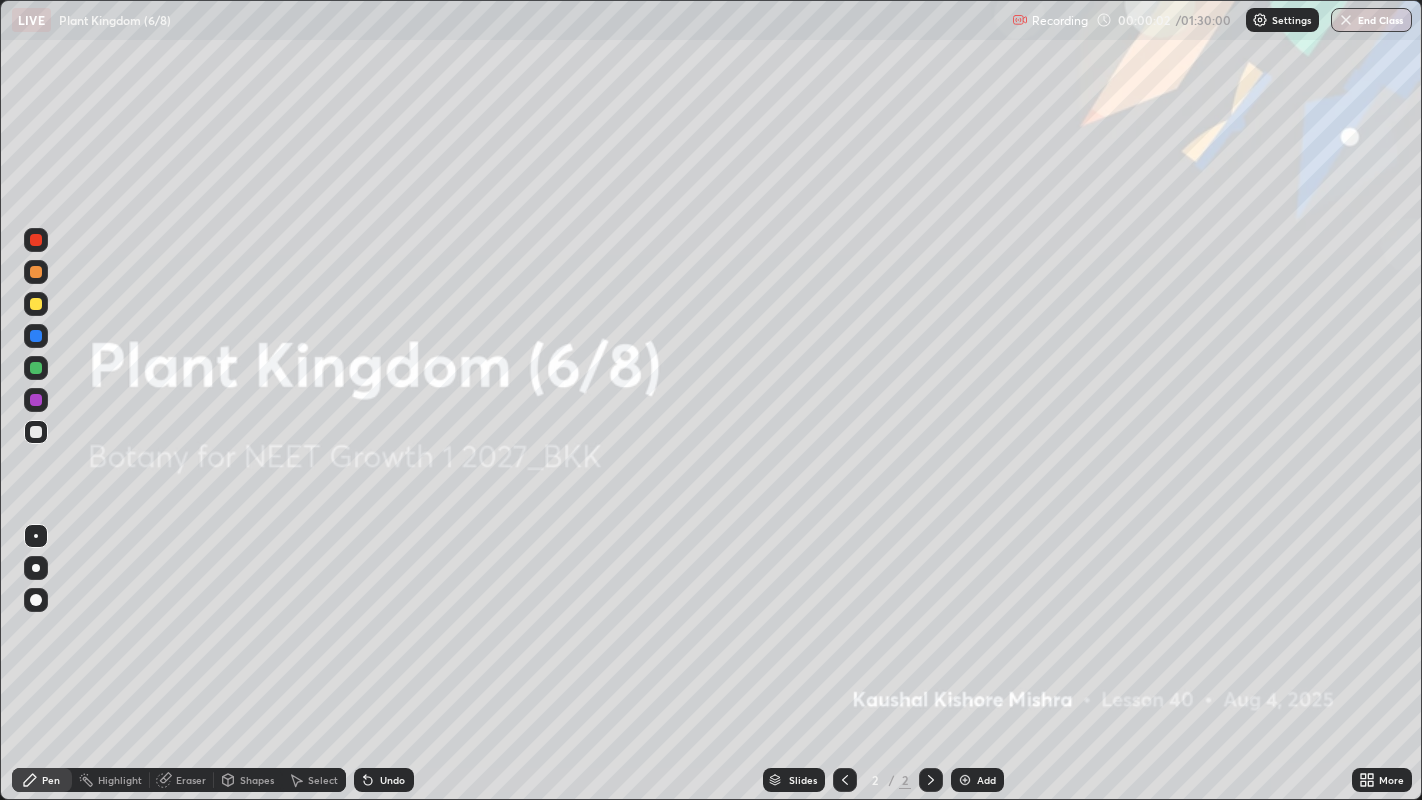 click on "Add" at bounding box center [977, 780] 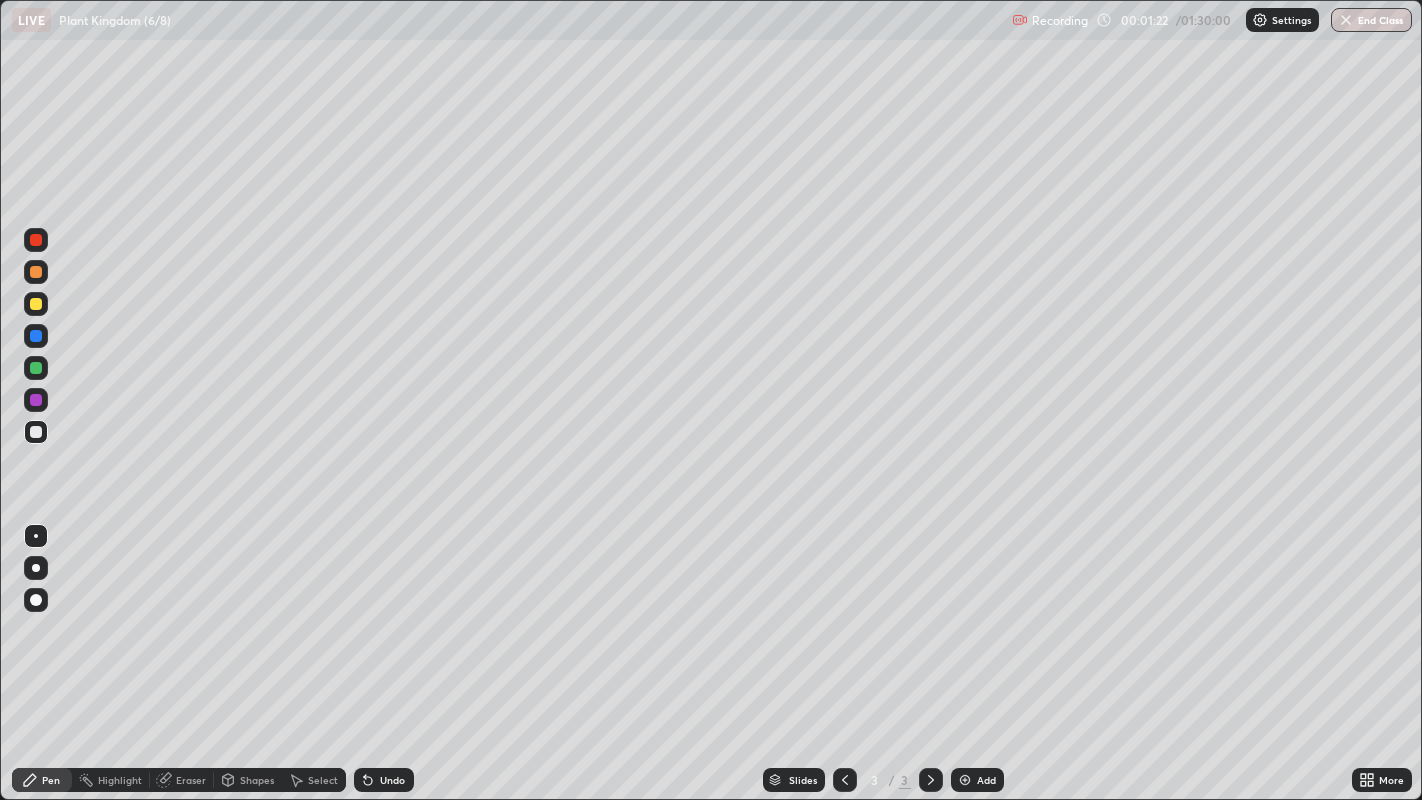 click at bounding box center (36, 400) 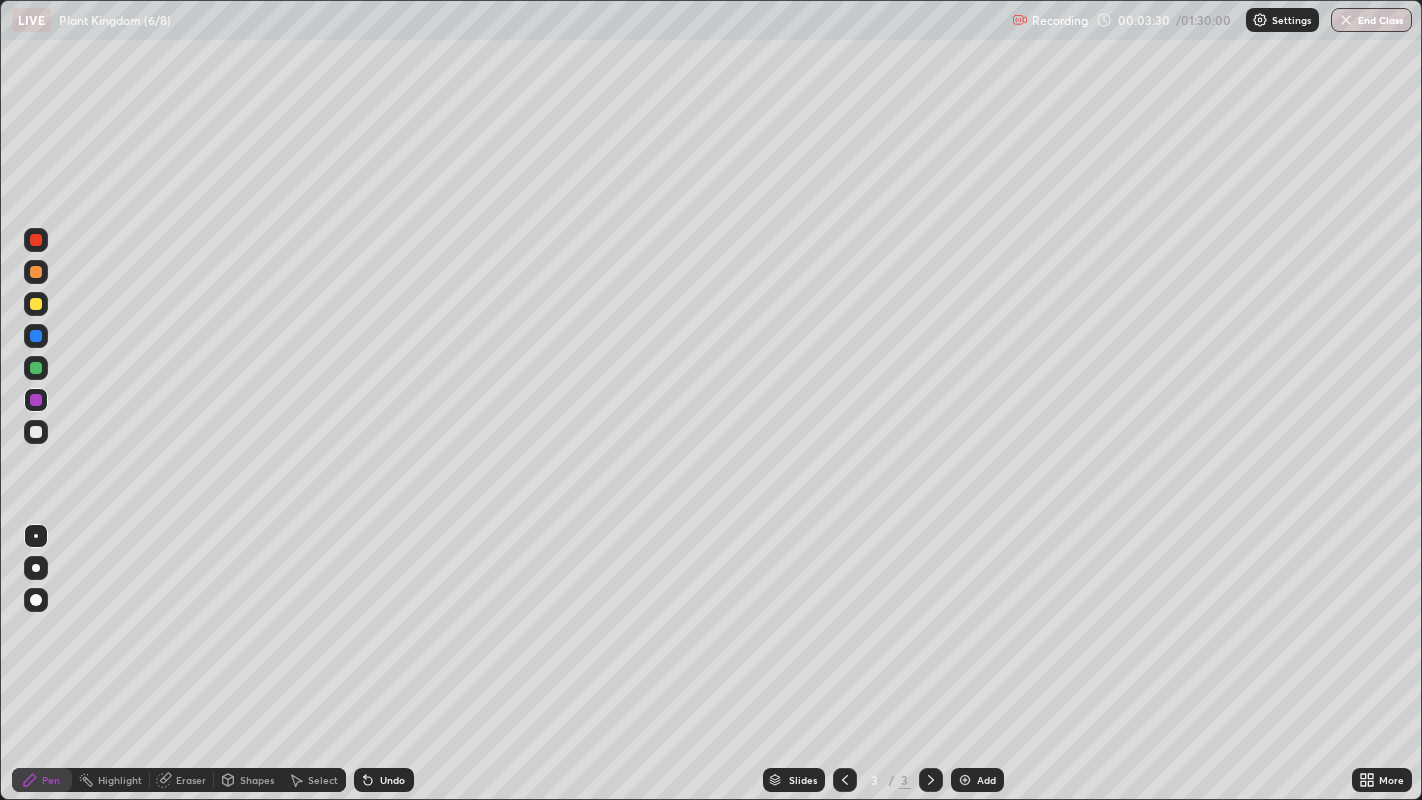 click on "Eraser" at bounding box center (191, 780) 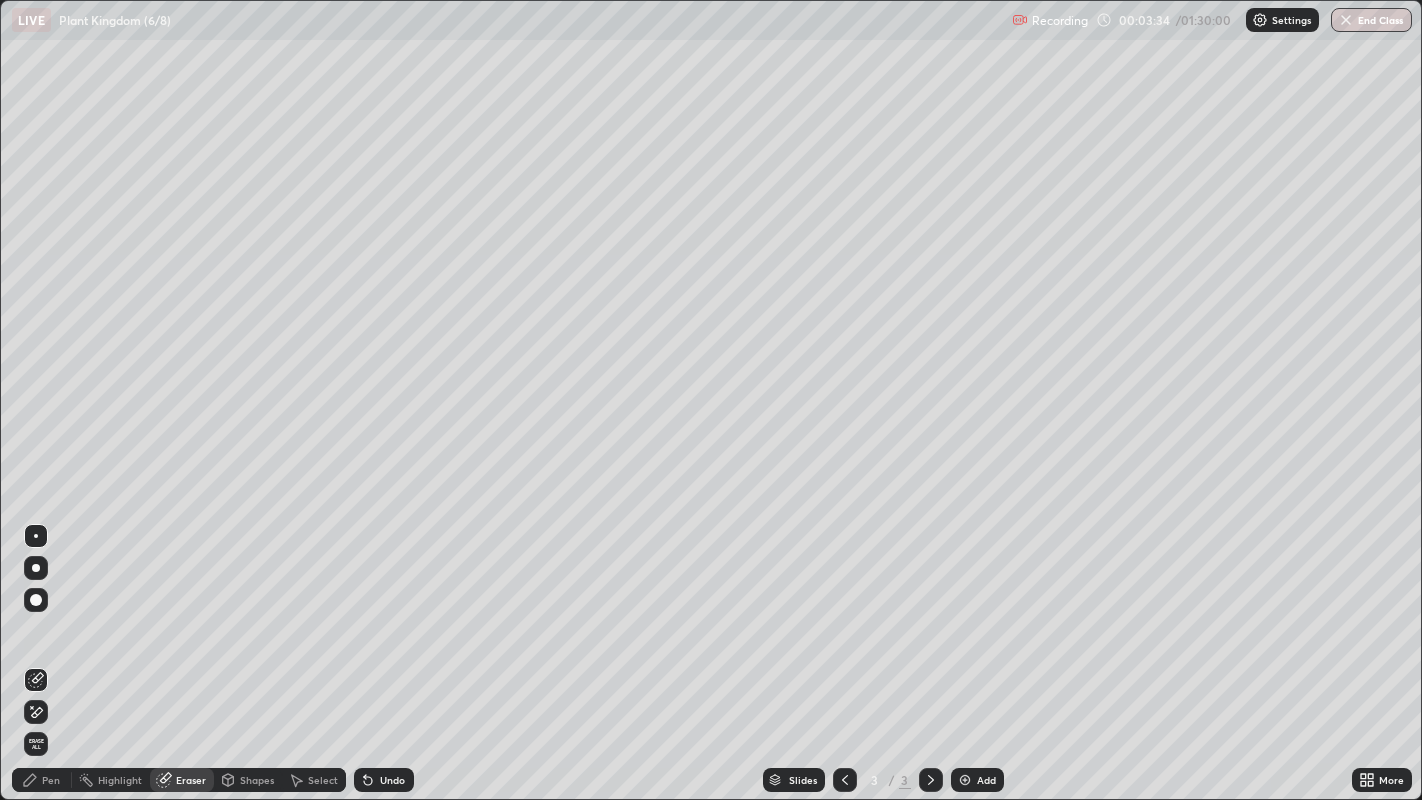 click on "Pen" at bounding box center [42, 780] 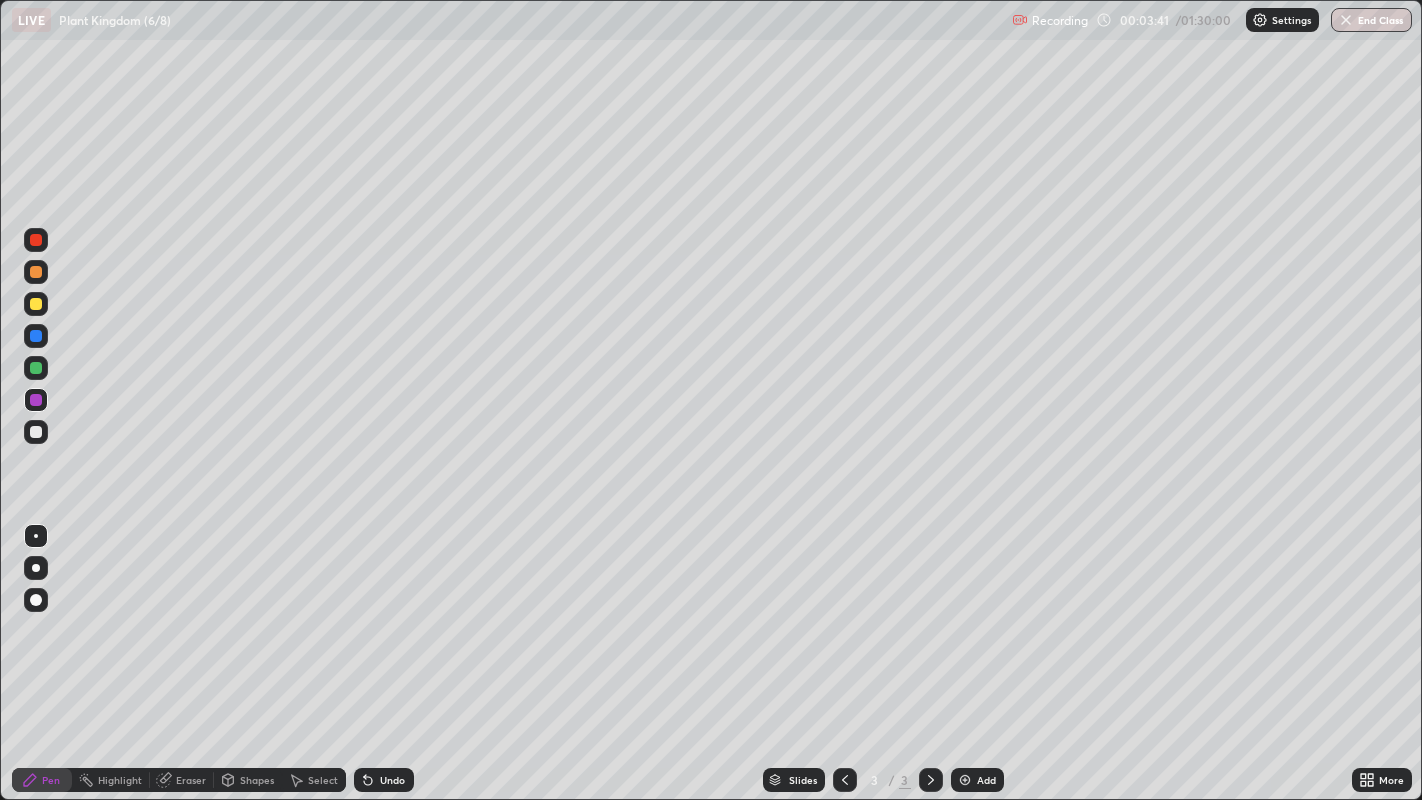 click at bounding box center (36, 432) 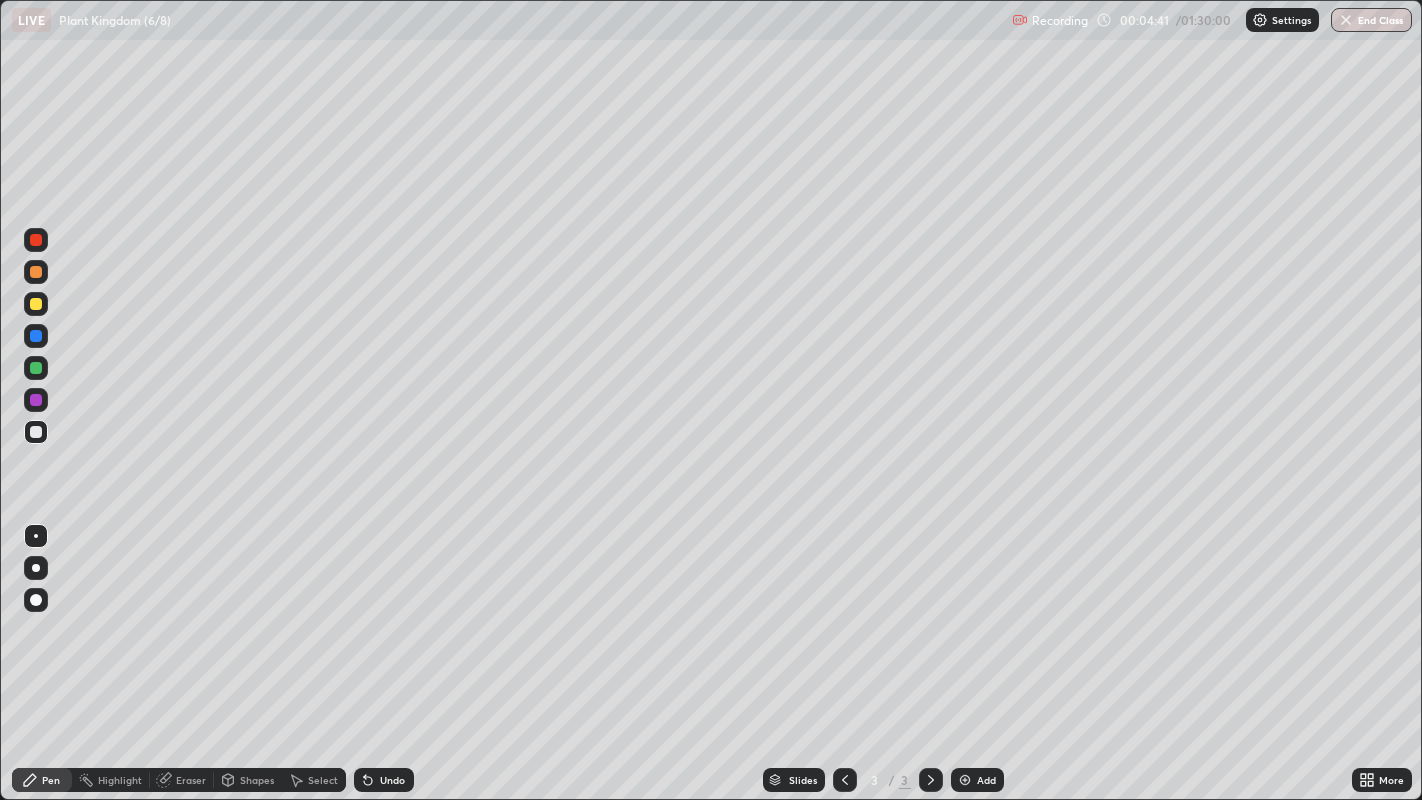 click at bounding box center [36, 400] 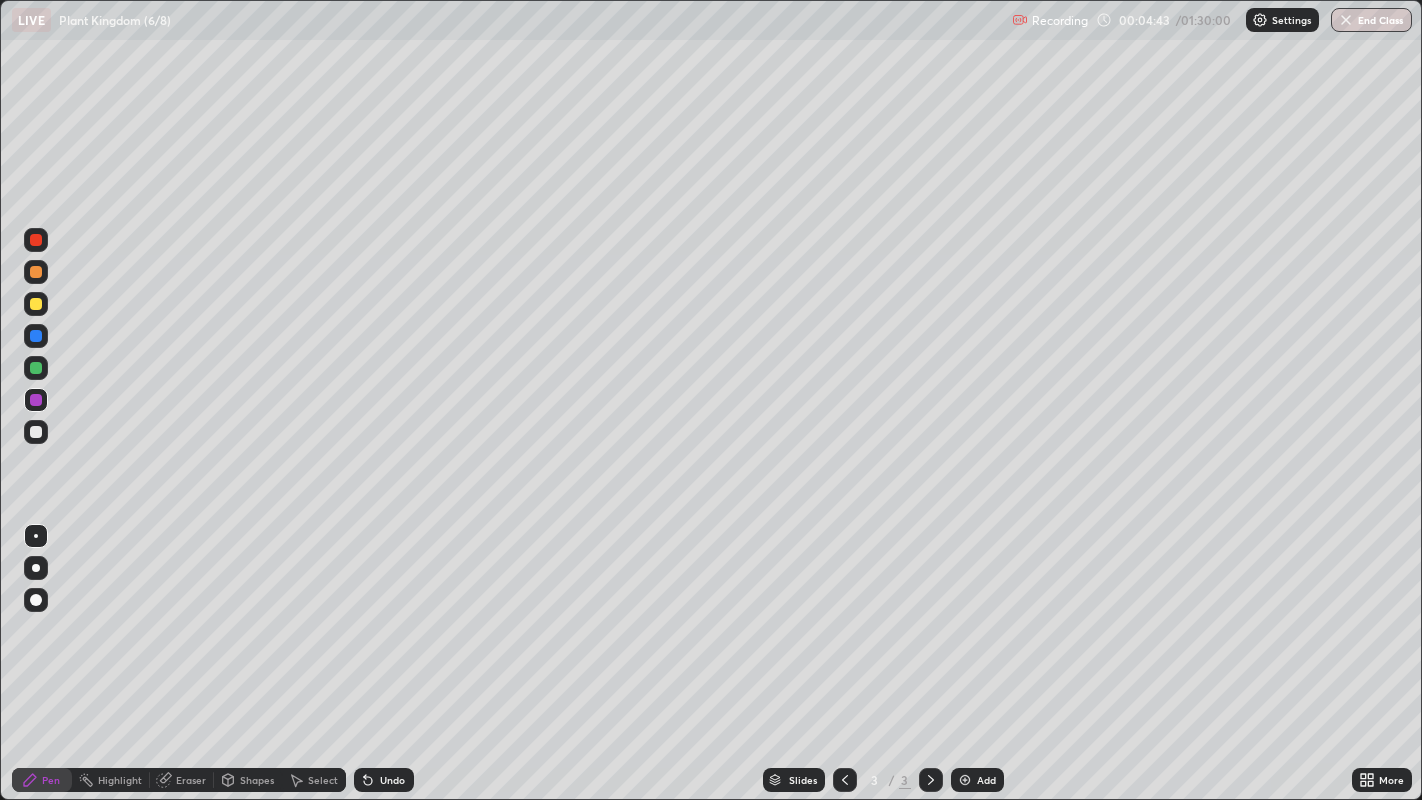 click at bounding box center [36, 368] 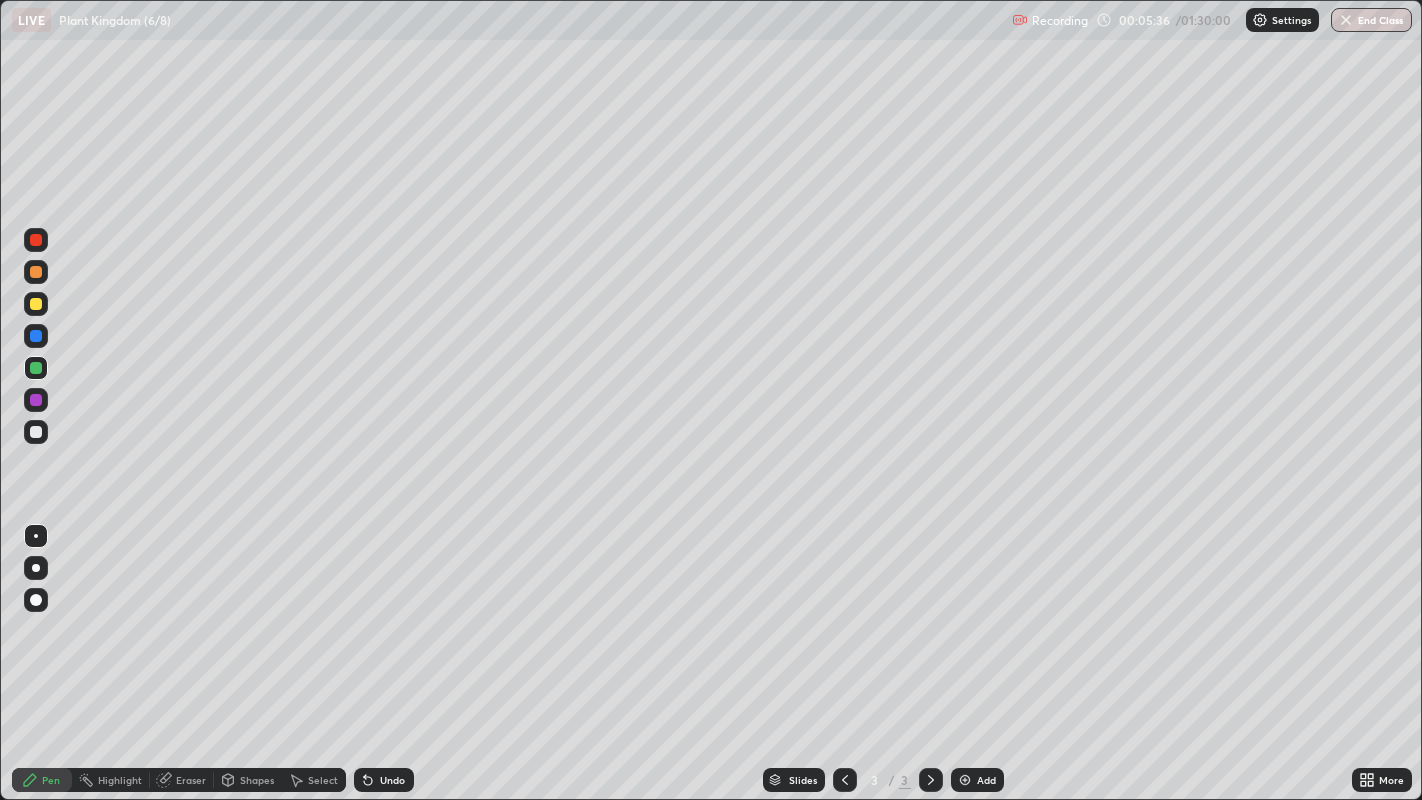 click on "Eraser" at bounding box center (191, 780) 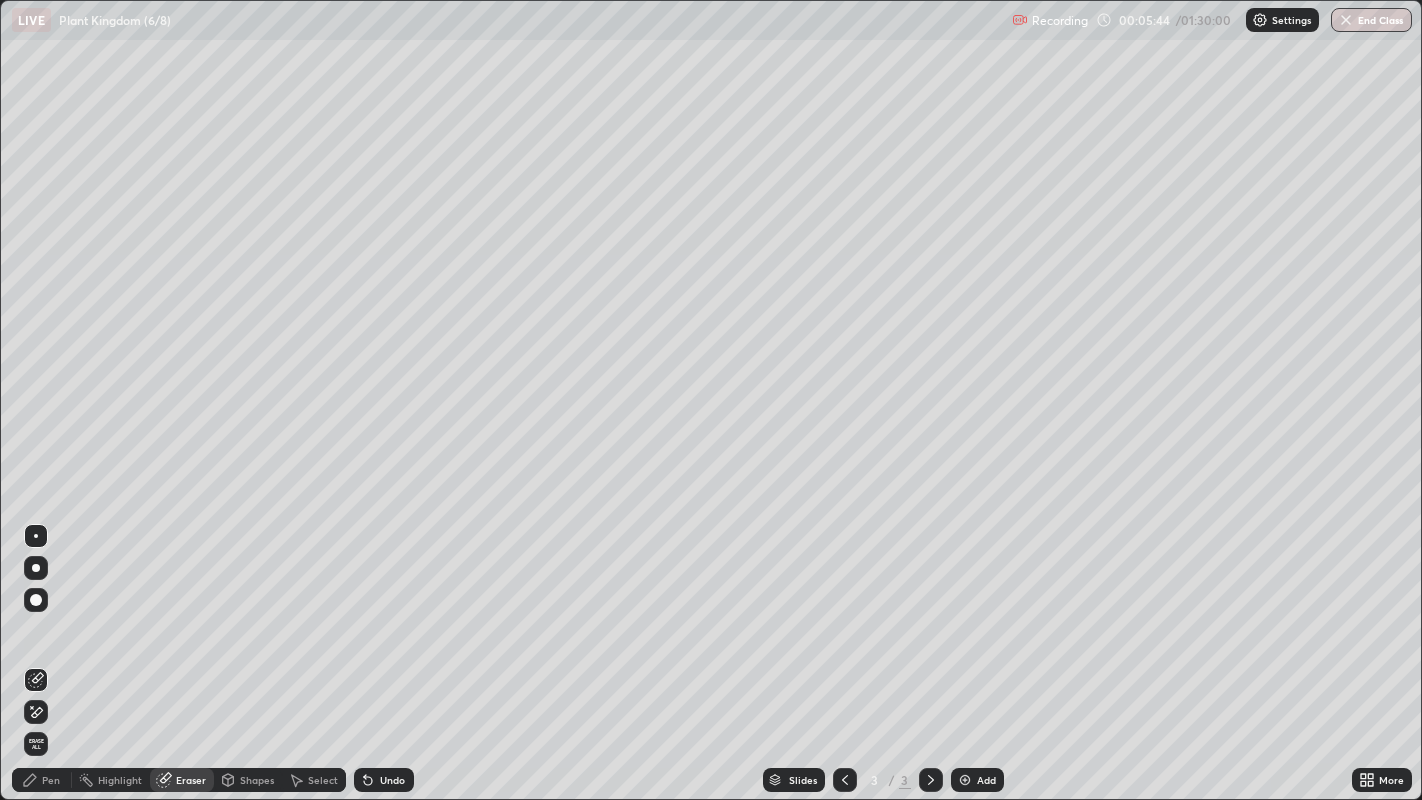 click at bounding box center [36, 600] 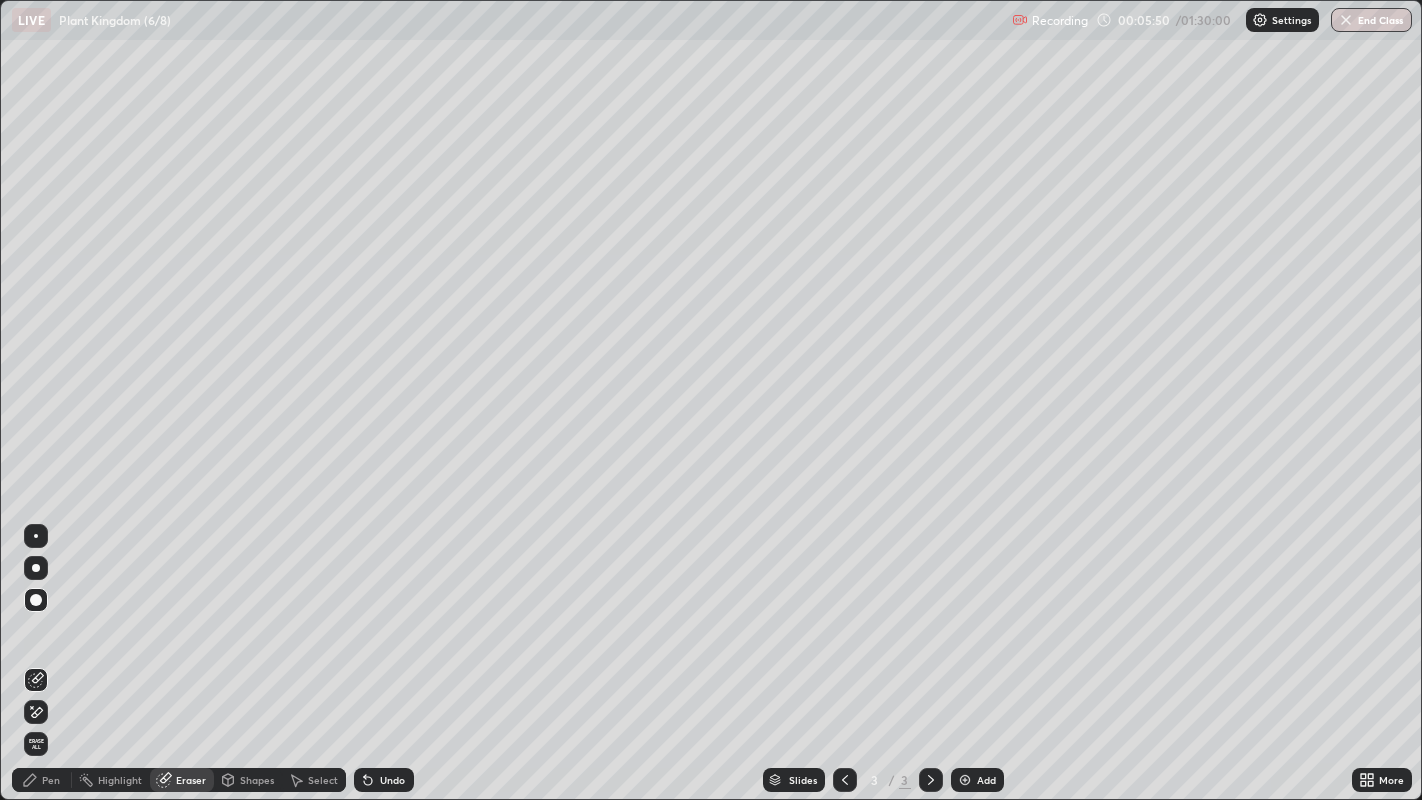 click on "Pen" at bounding box center [51, 780] 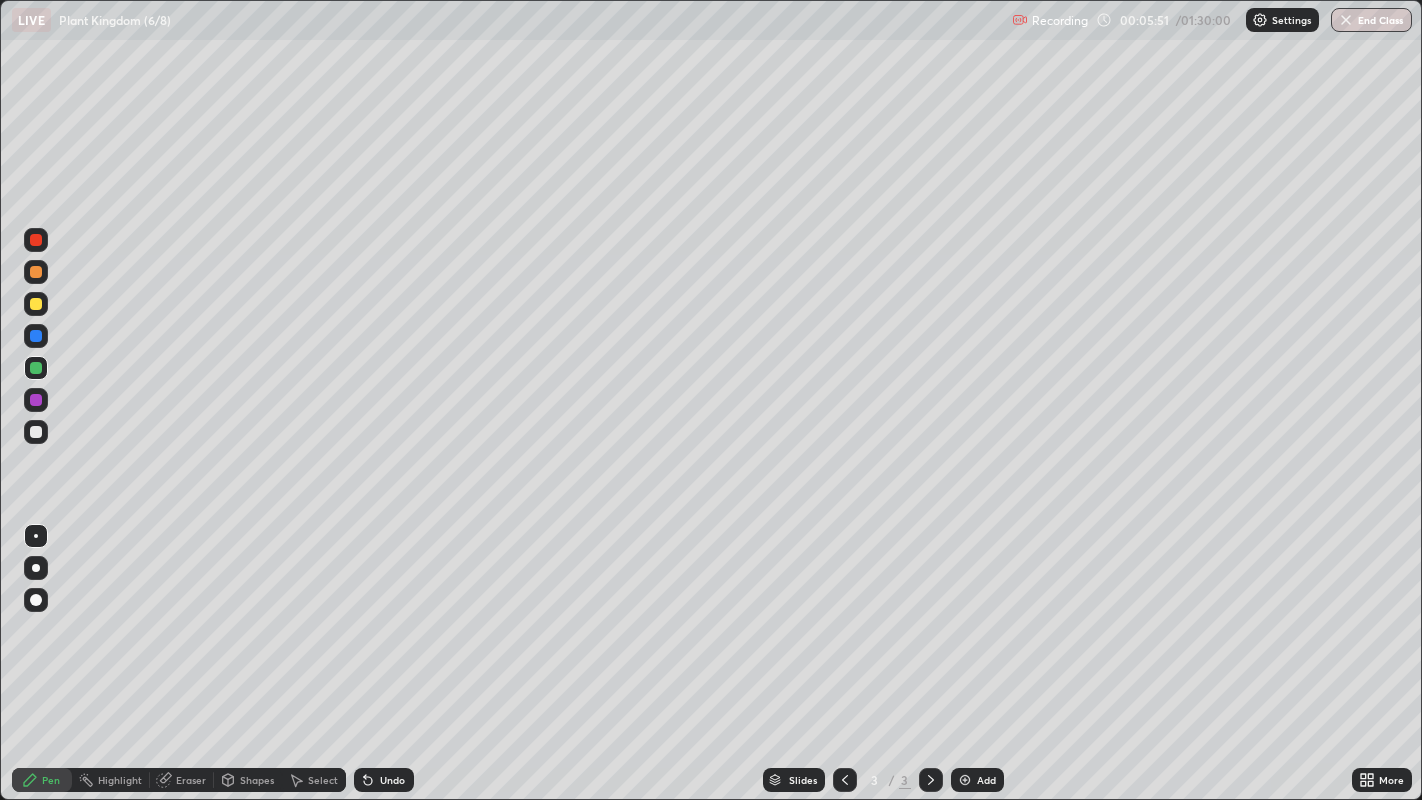 click at bounding box center [36, 432] 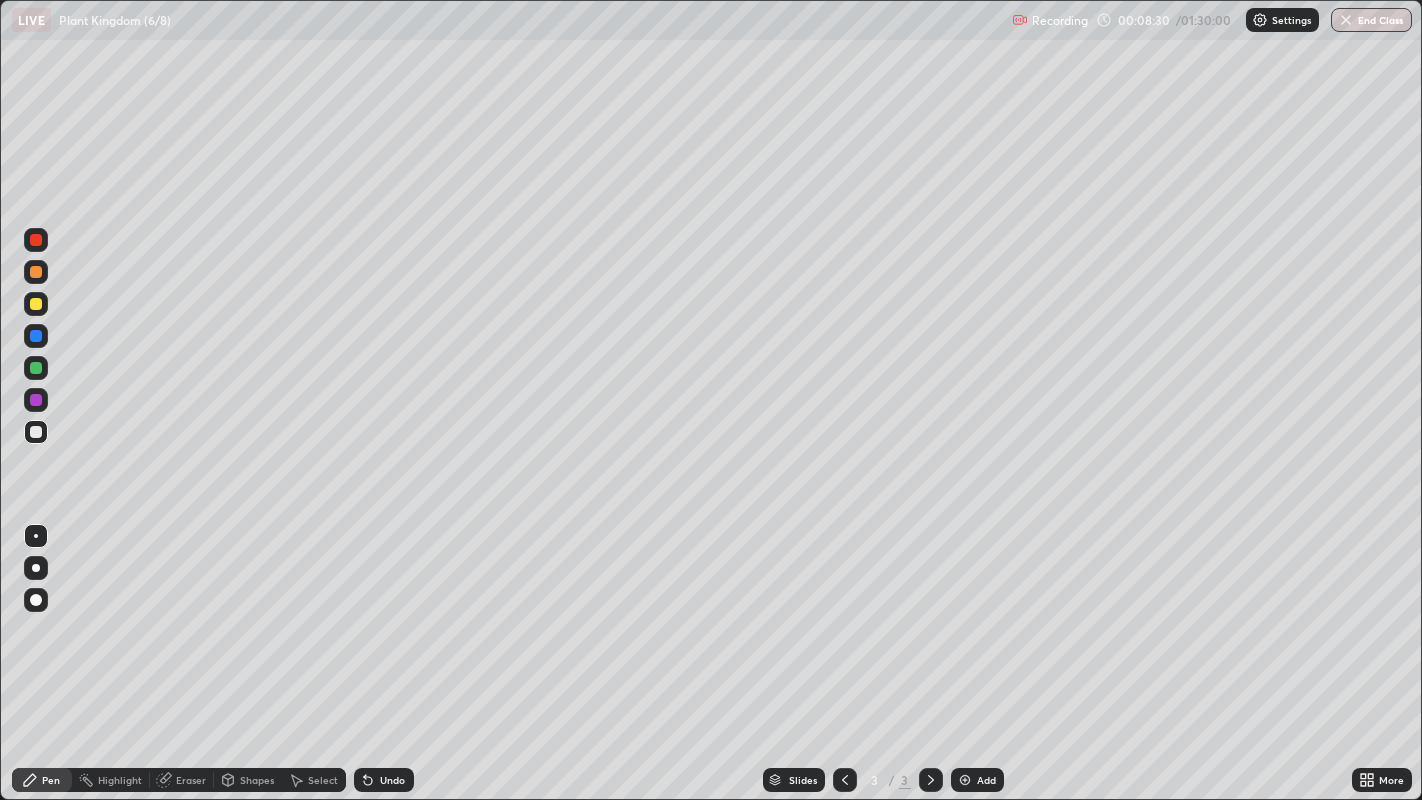click at bounding box center (36, 368) 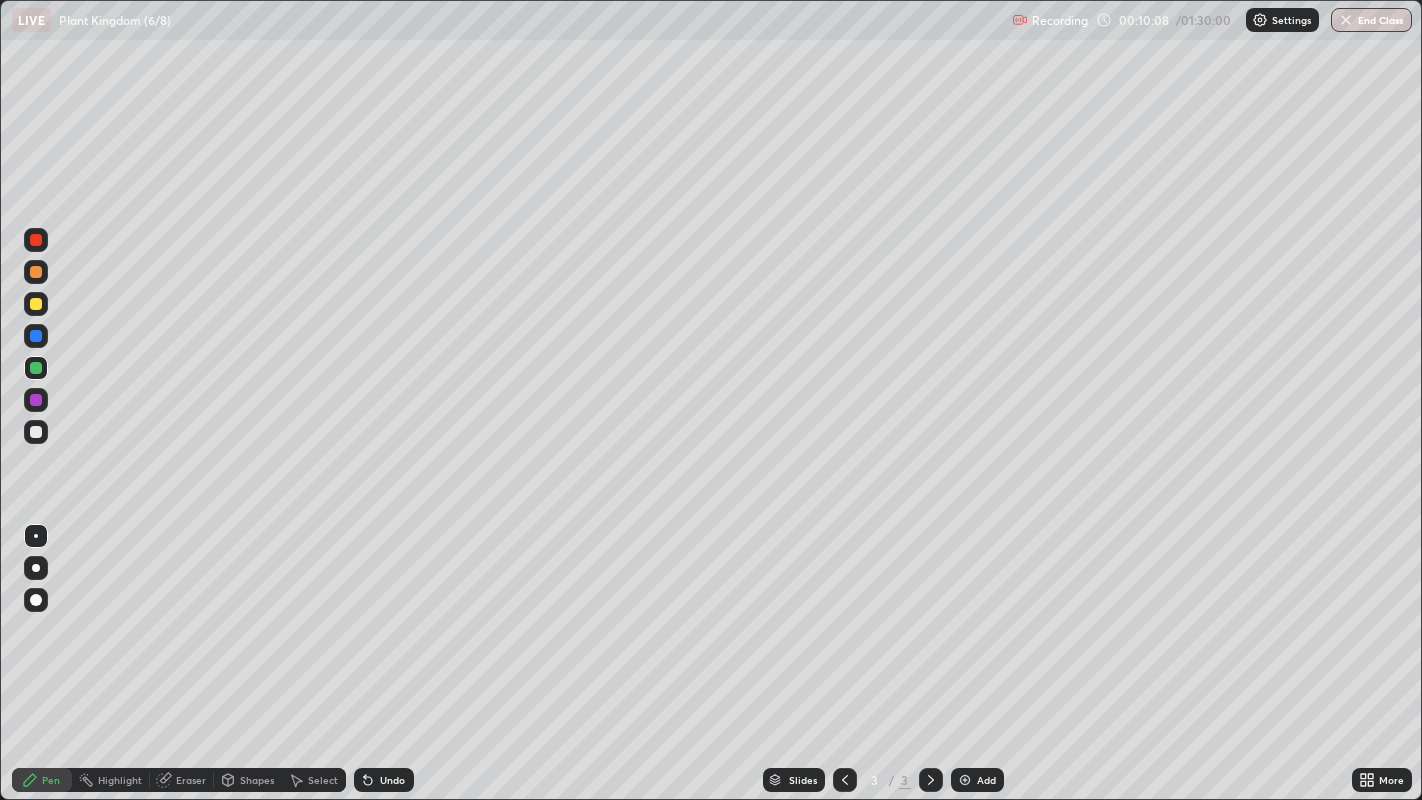 click on "Eraser" at bounding box center [191, 780] 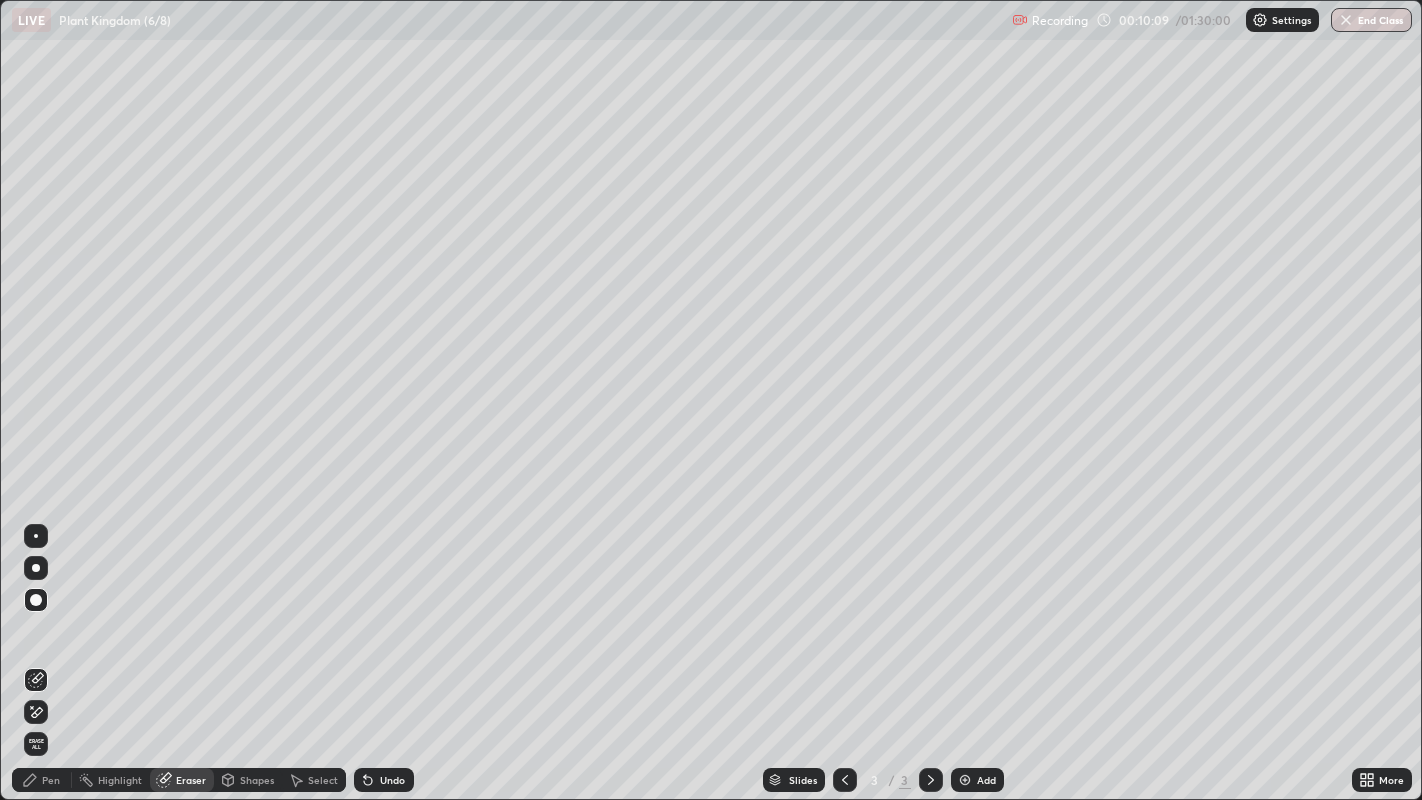 click at bounding box center [36, 600] 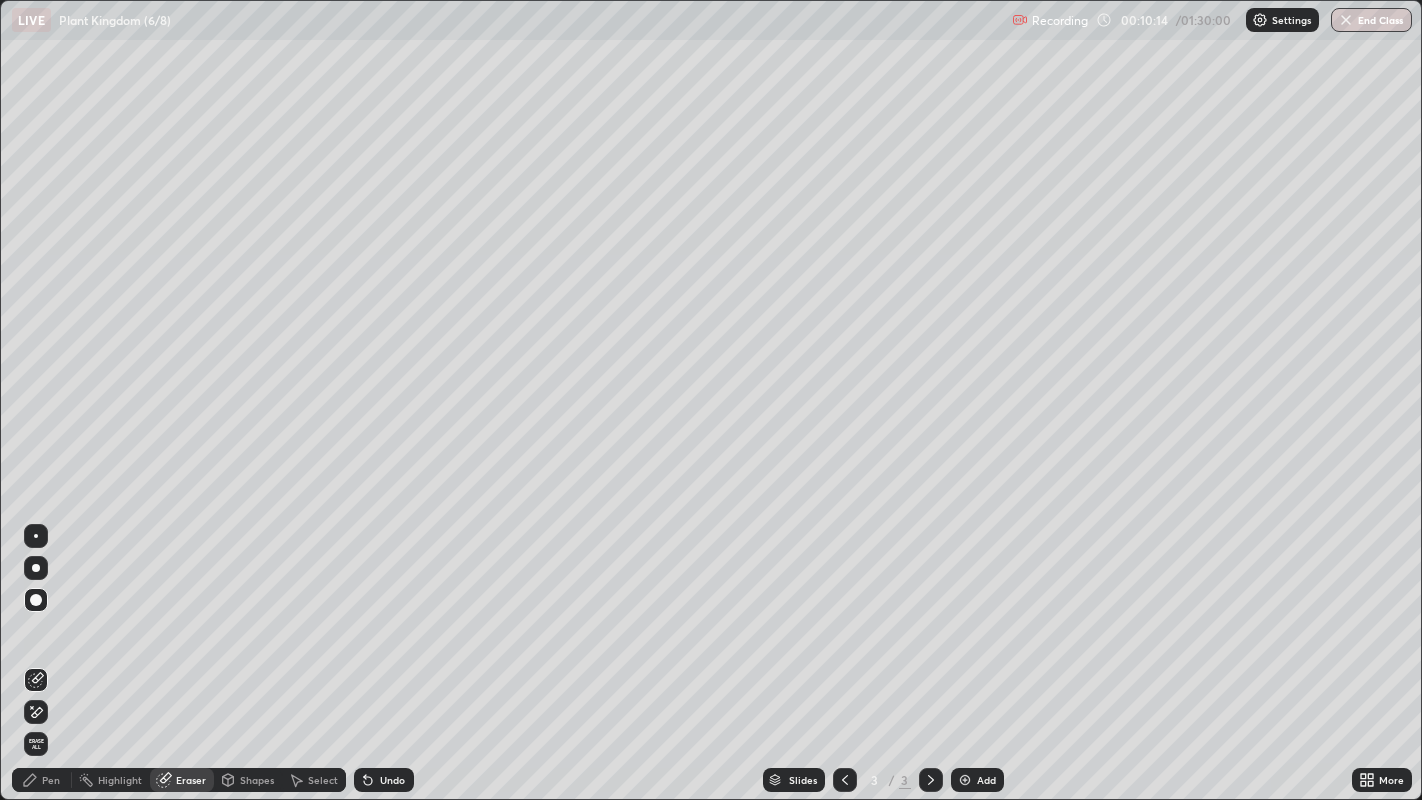 click on "Pen" at bounding box center [42, 780] 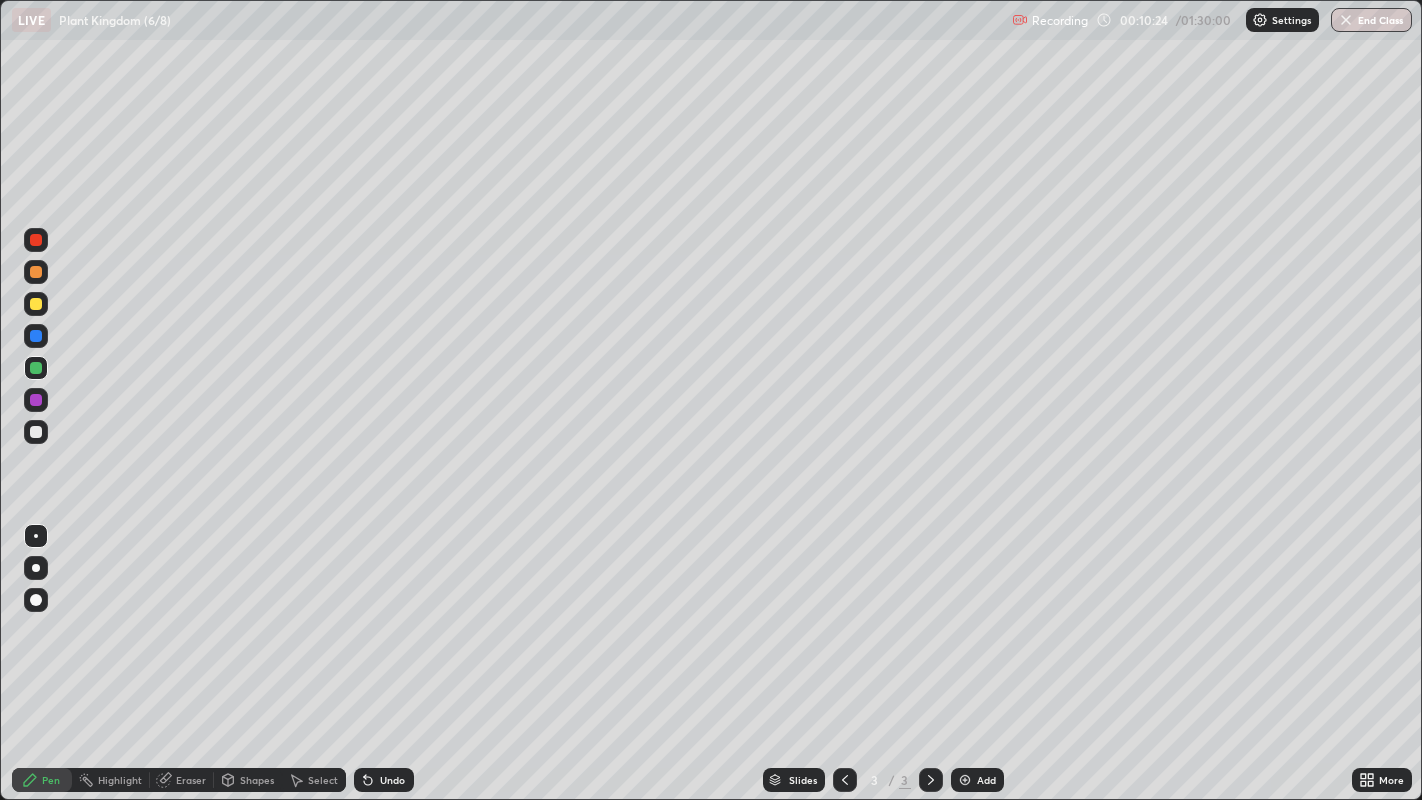 click at bounding box center [36, 432] 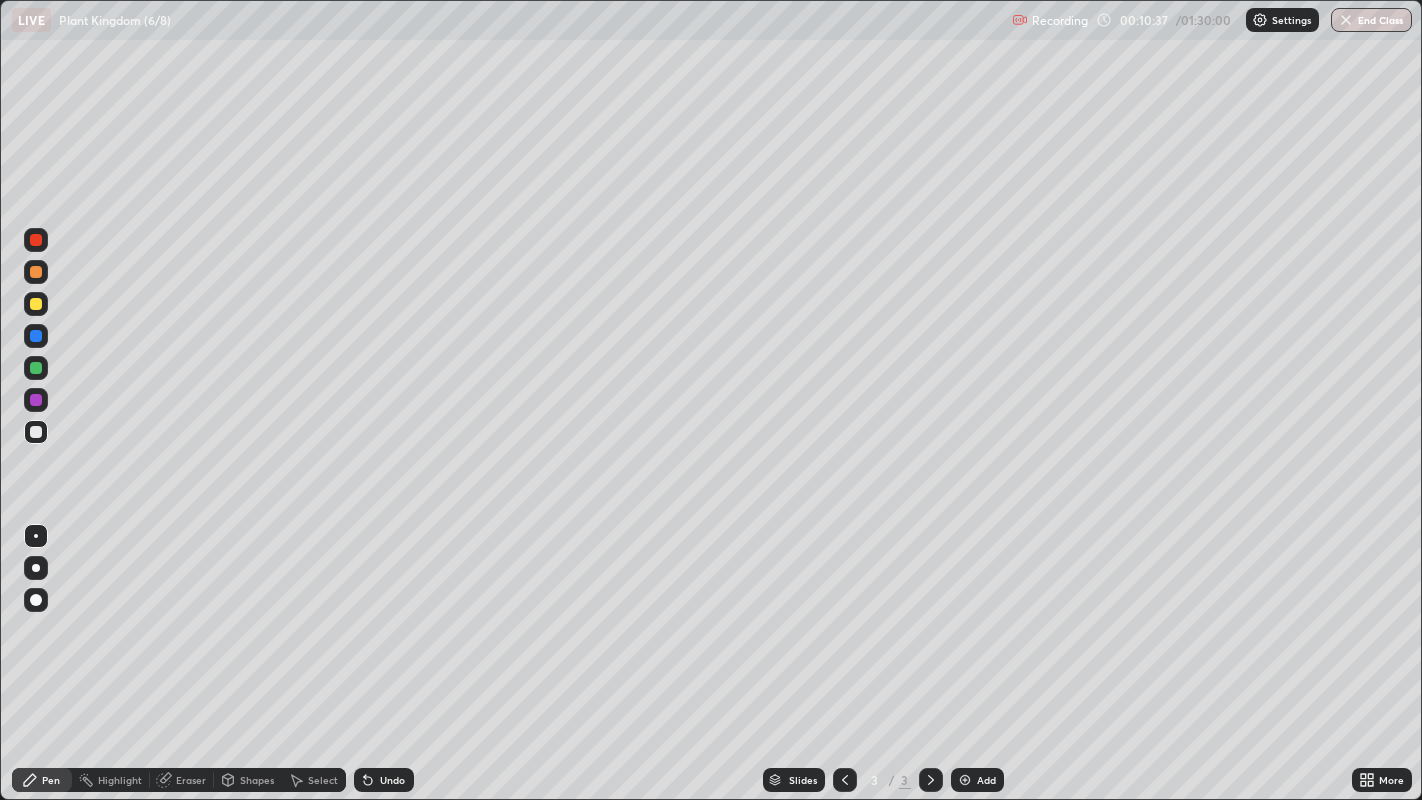 click at bounding box center (36, 368) 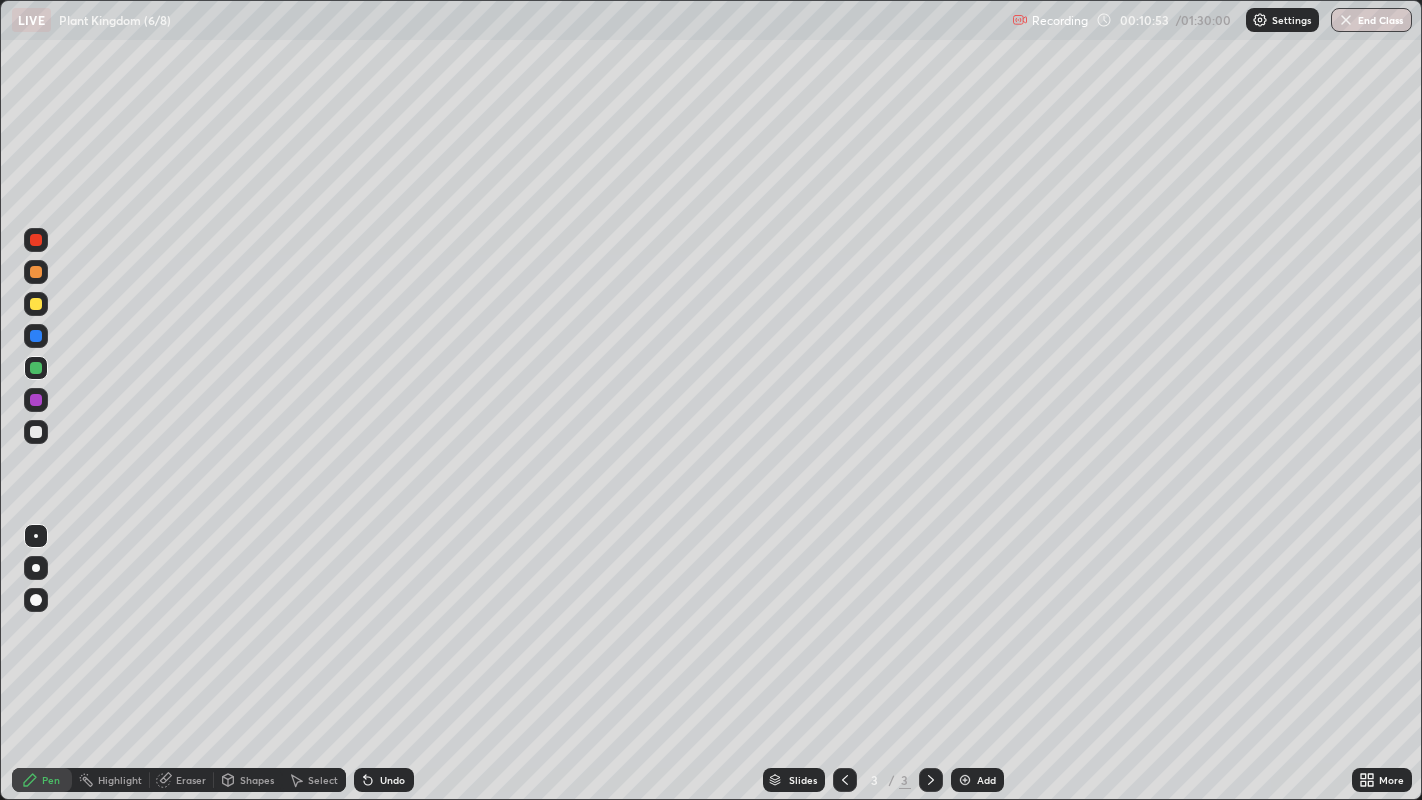 click at bounding box center [36, 400] 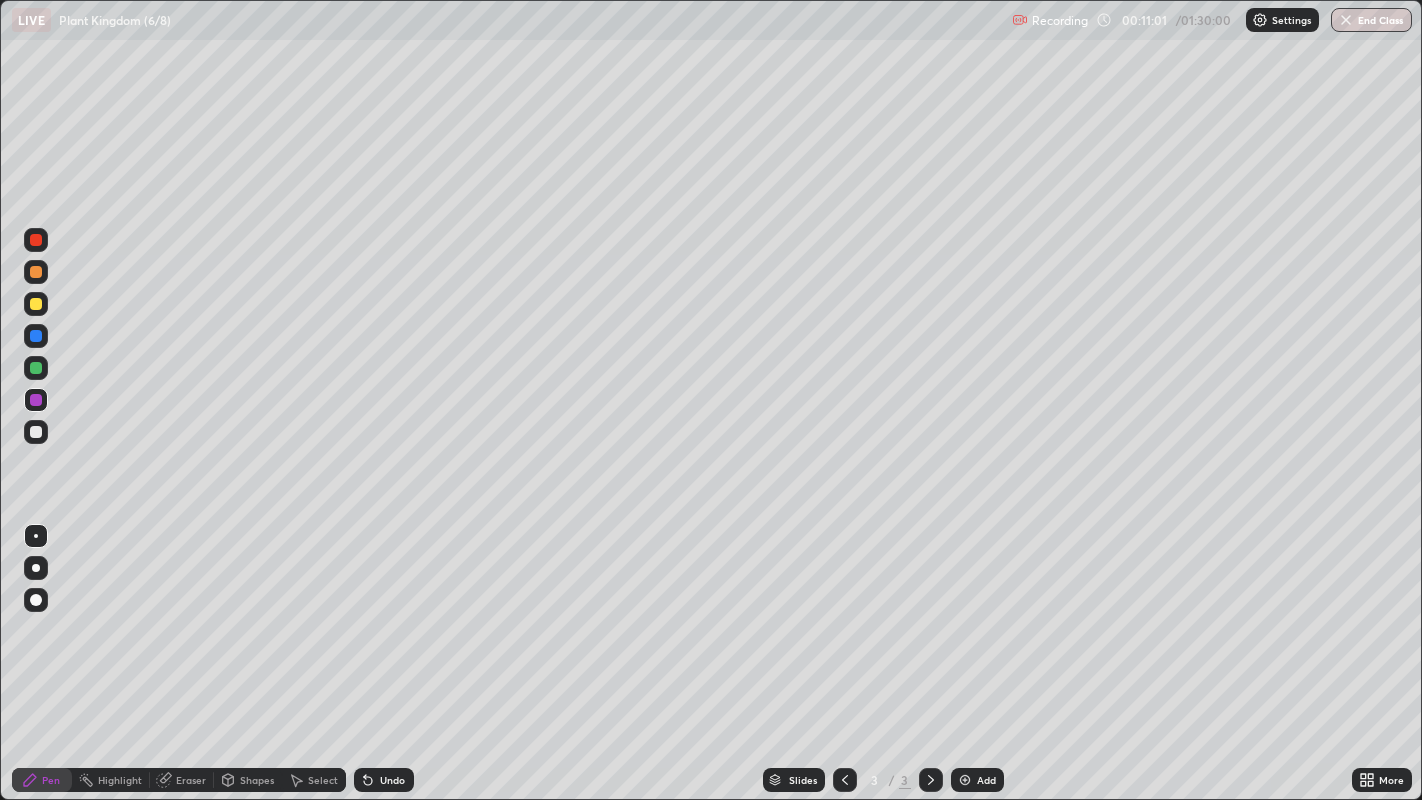 click at bounding box center (36, 304) 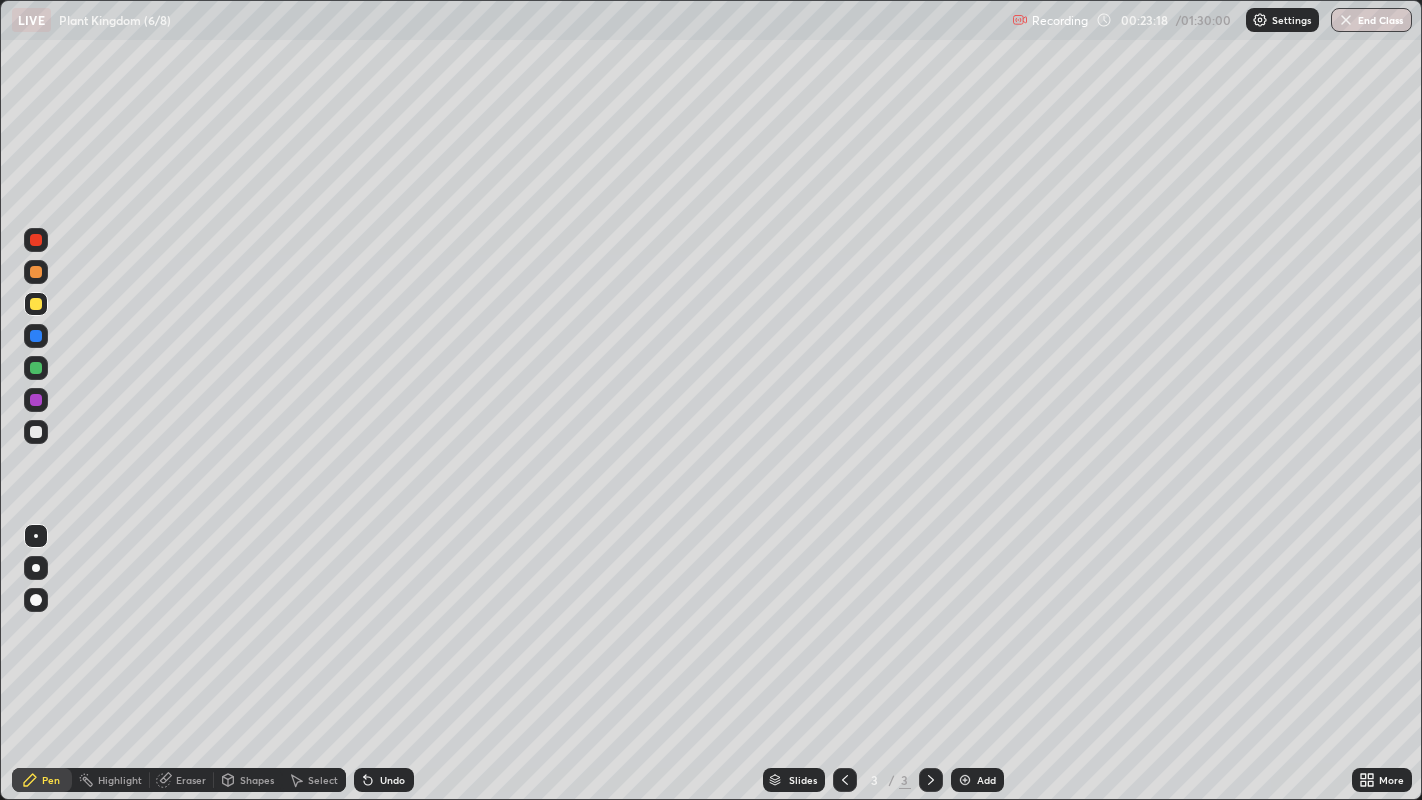click at bounding box center (36, 368) 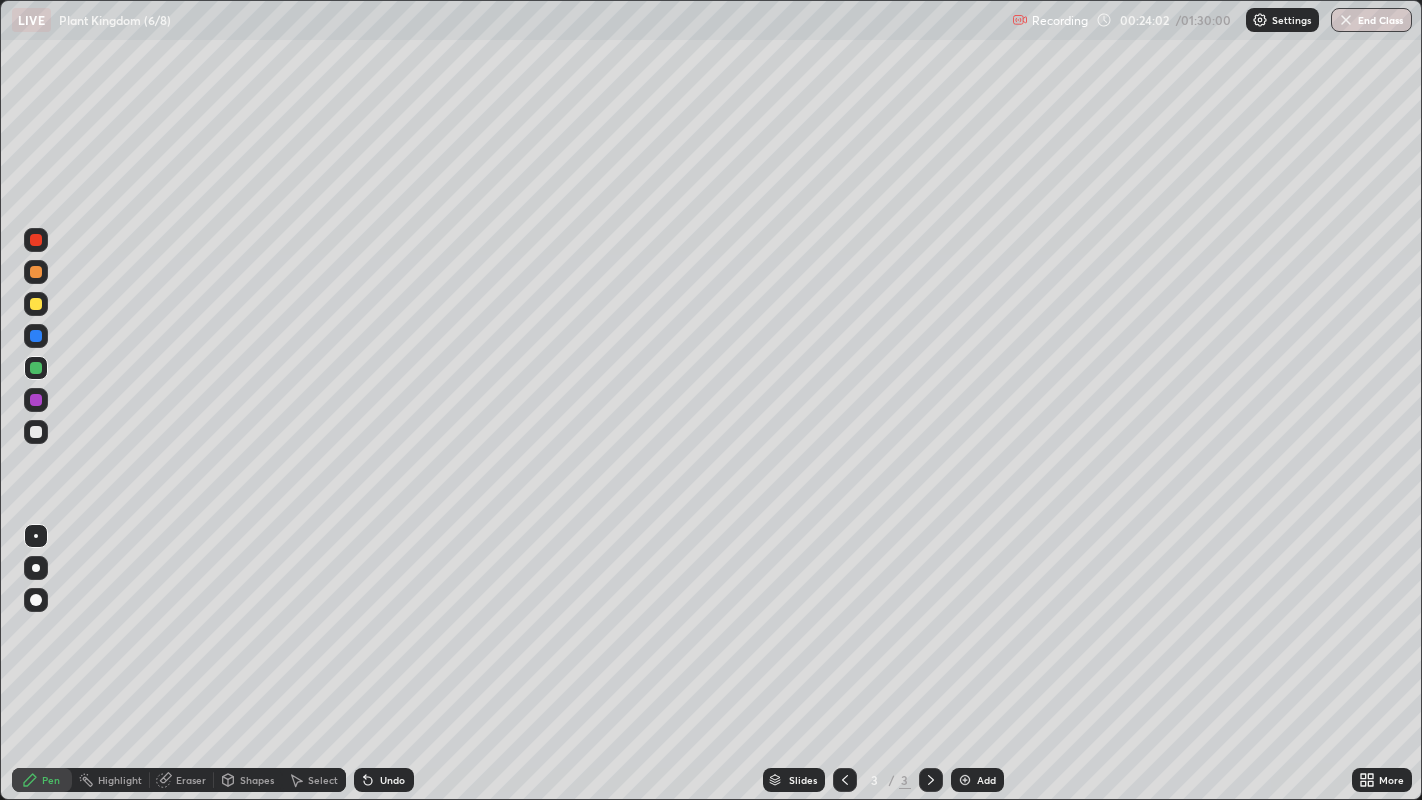 click on "Eraser" at bounding box center [191, 780] 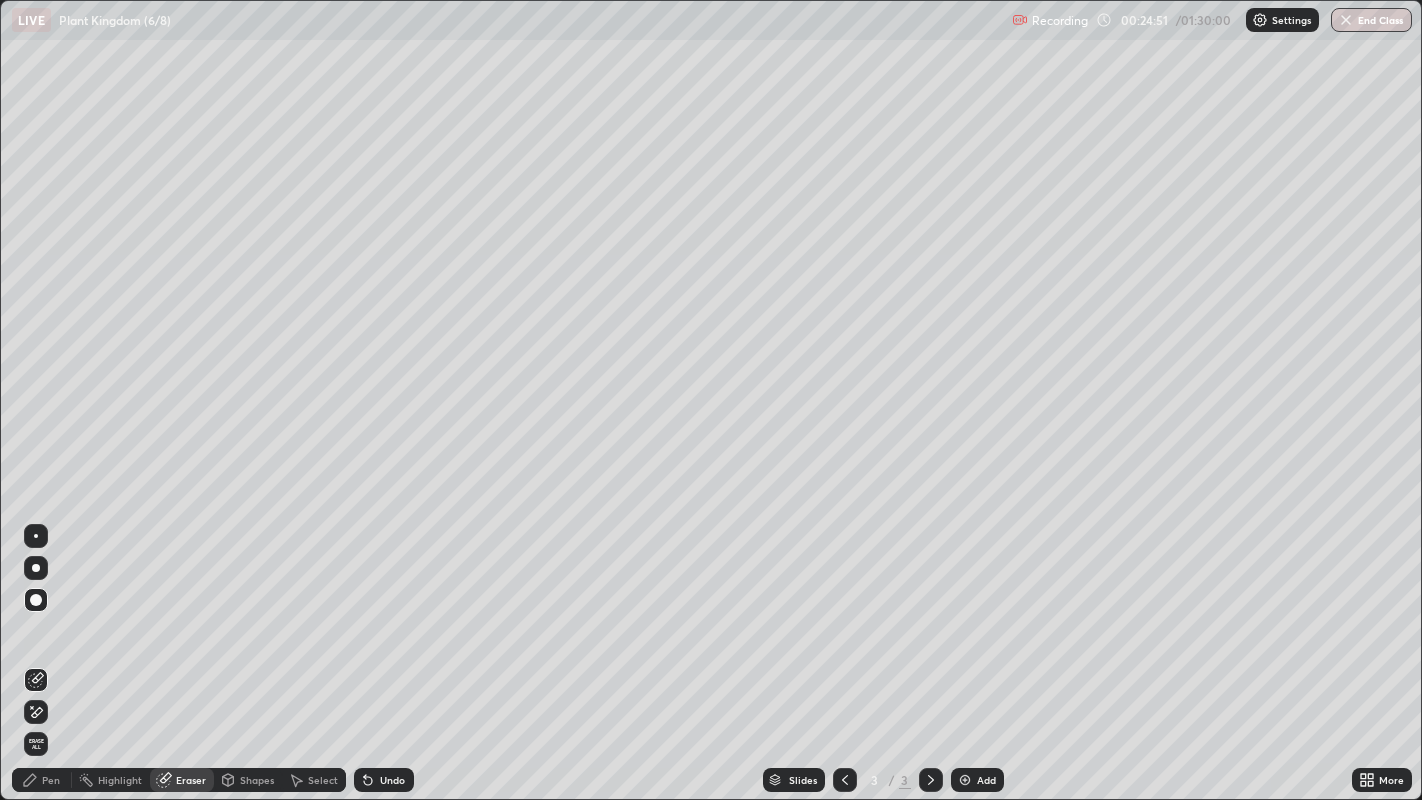 click on "Pen" at bounding box center (42, 780) 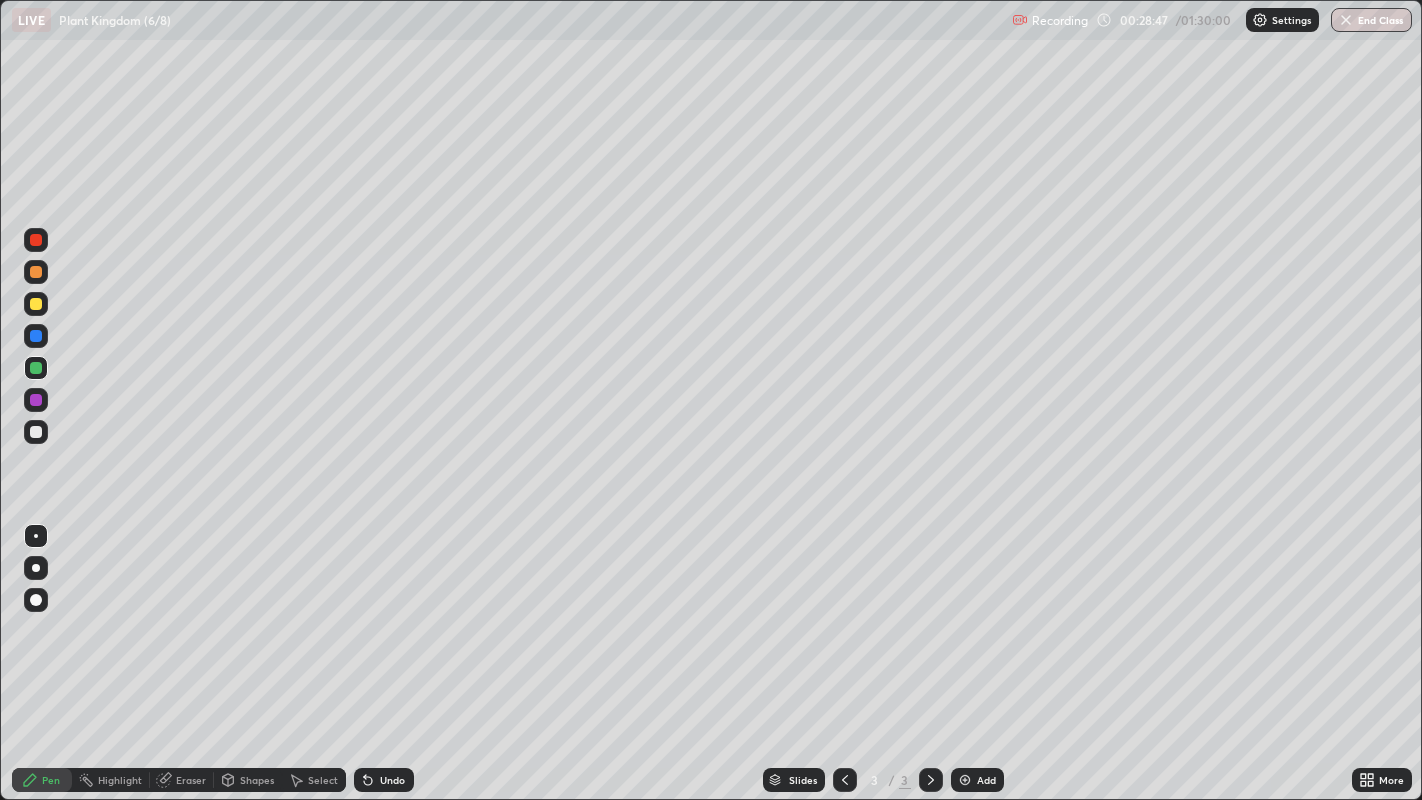 click on "Eraser" at bounding box center [191, 780] 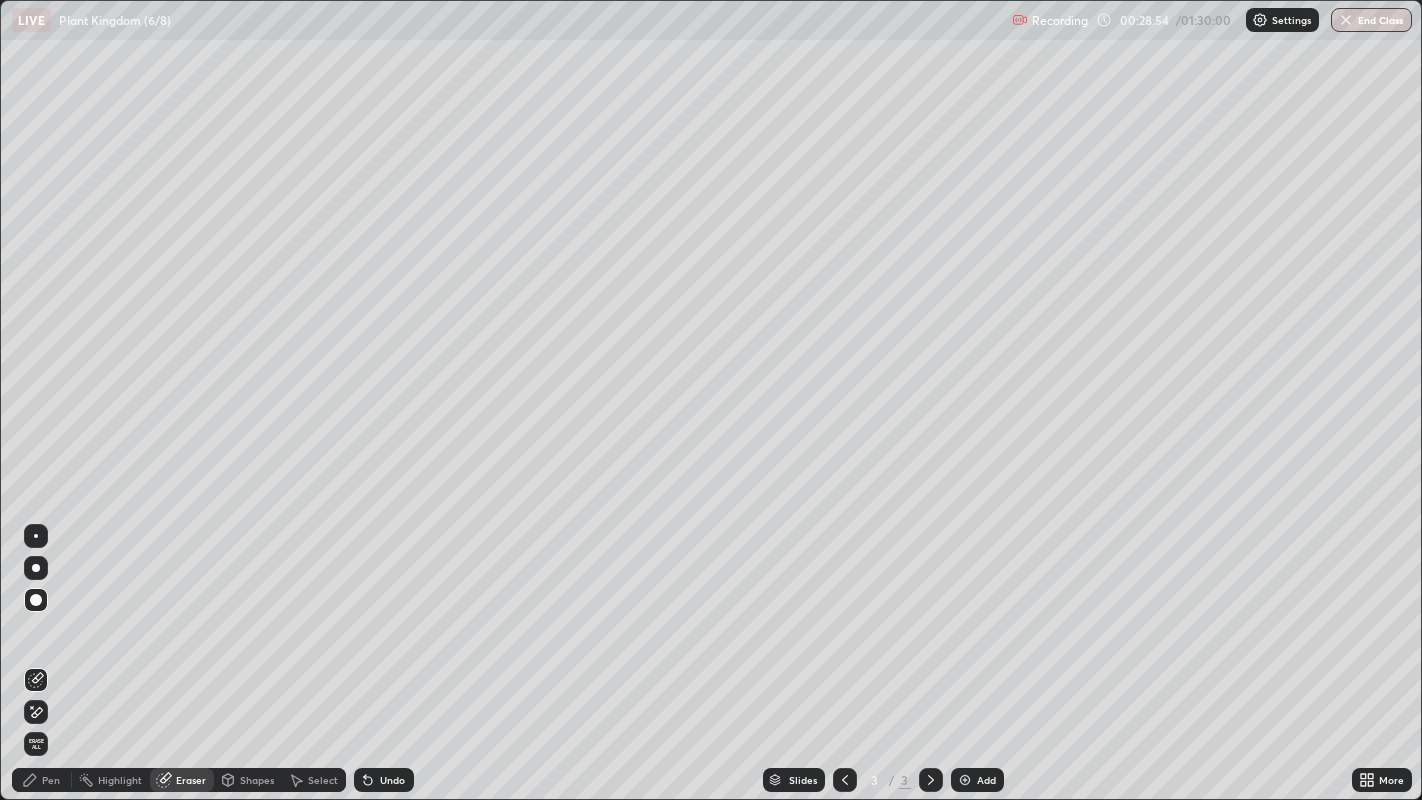 click on "Pen" at bounding box center (51, 780) 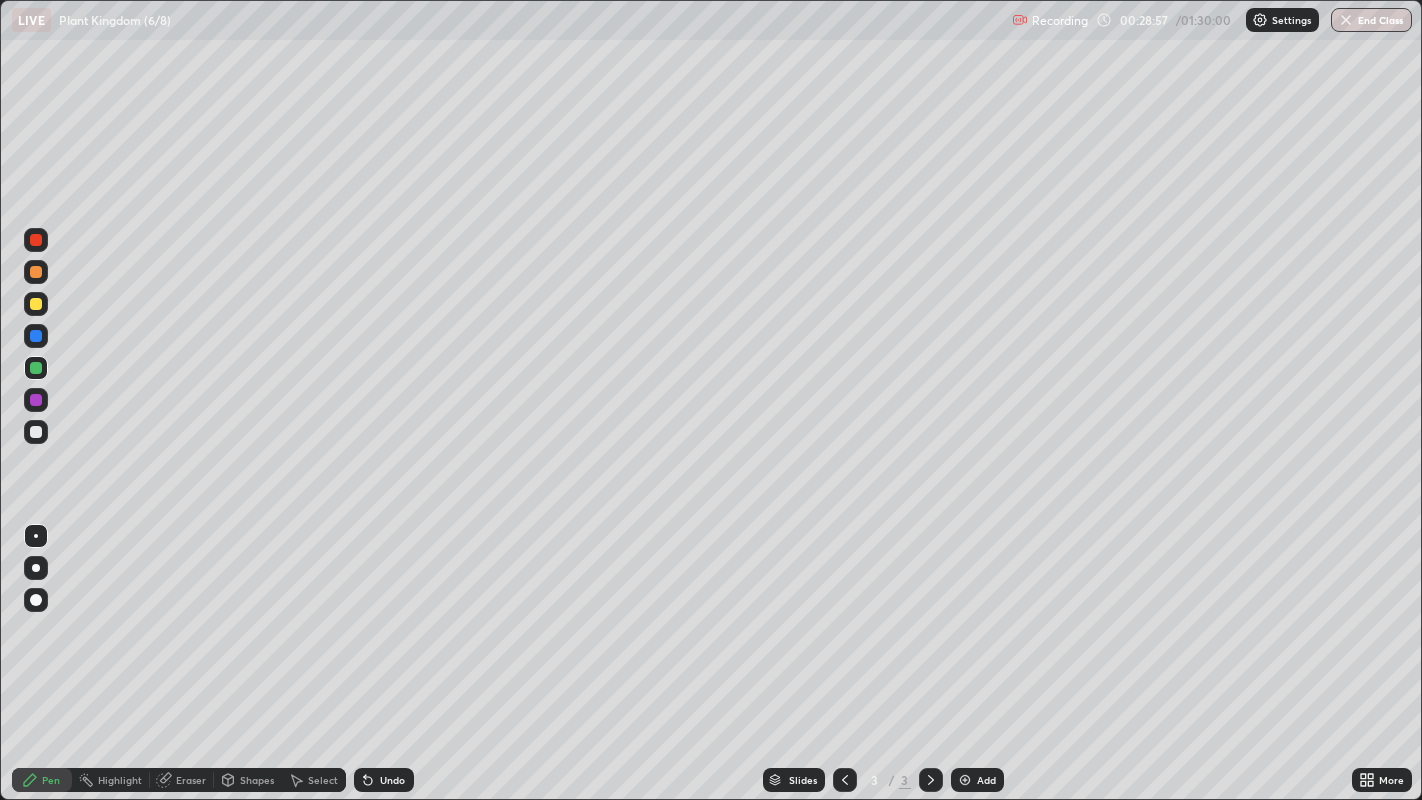 click at bounding box center [36, 304] 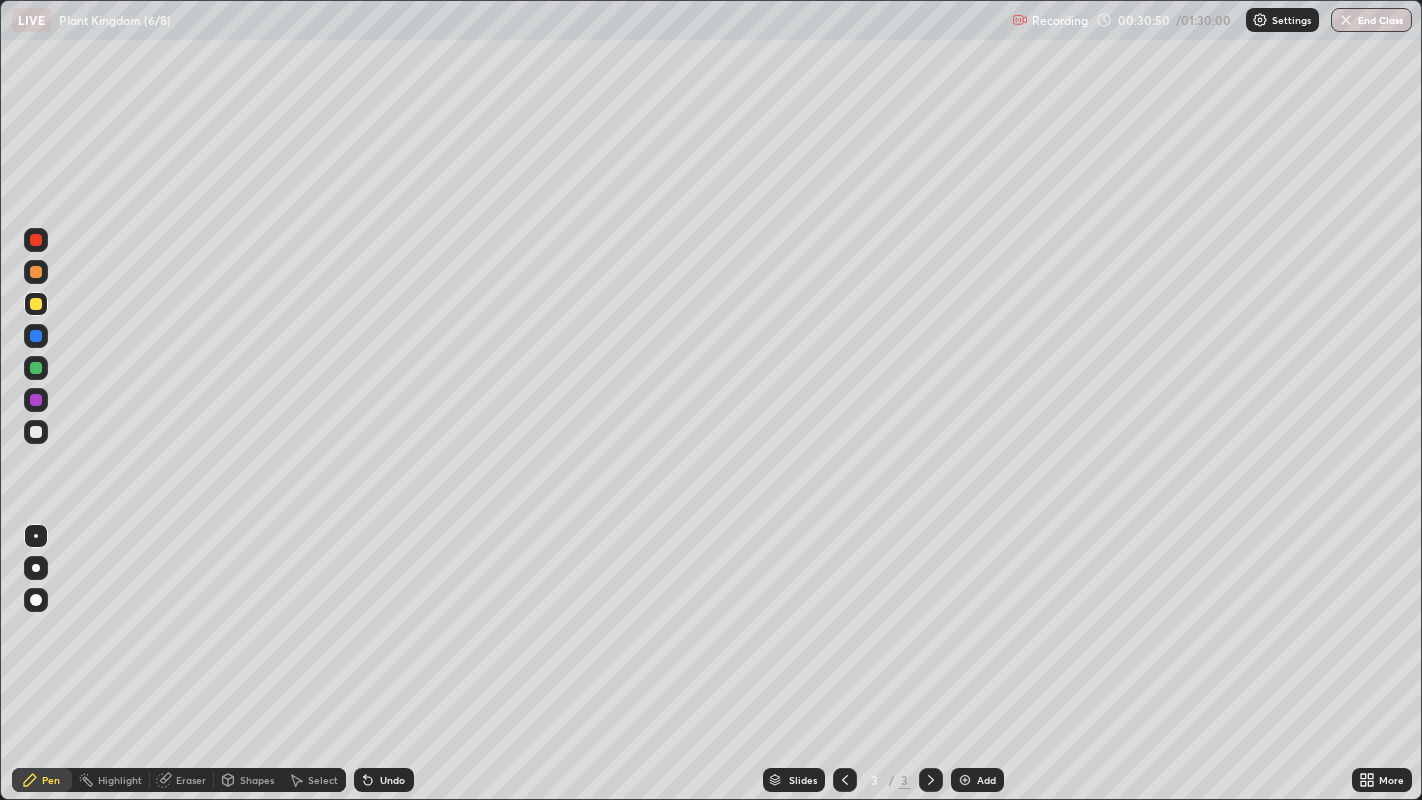 click at bounding box center [36, 432] 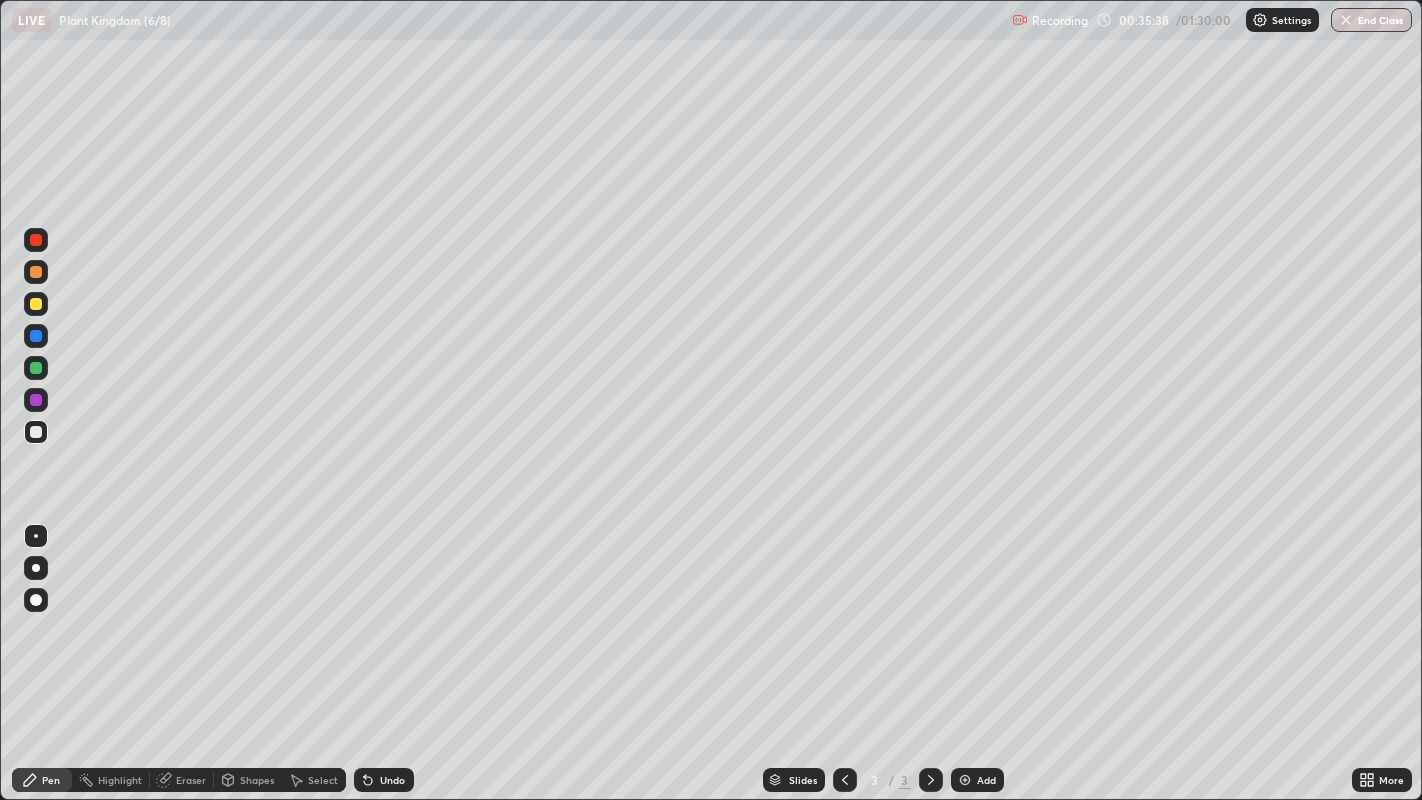 click on "Eraser" at bounding box center (191, 780) 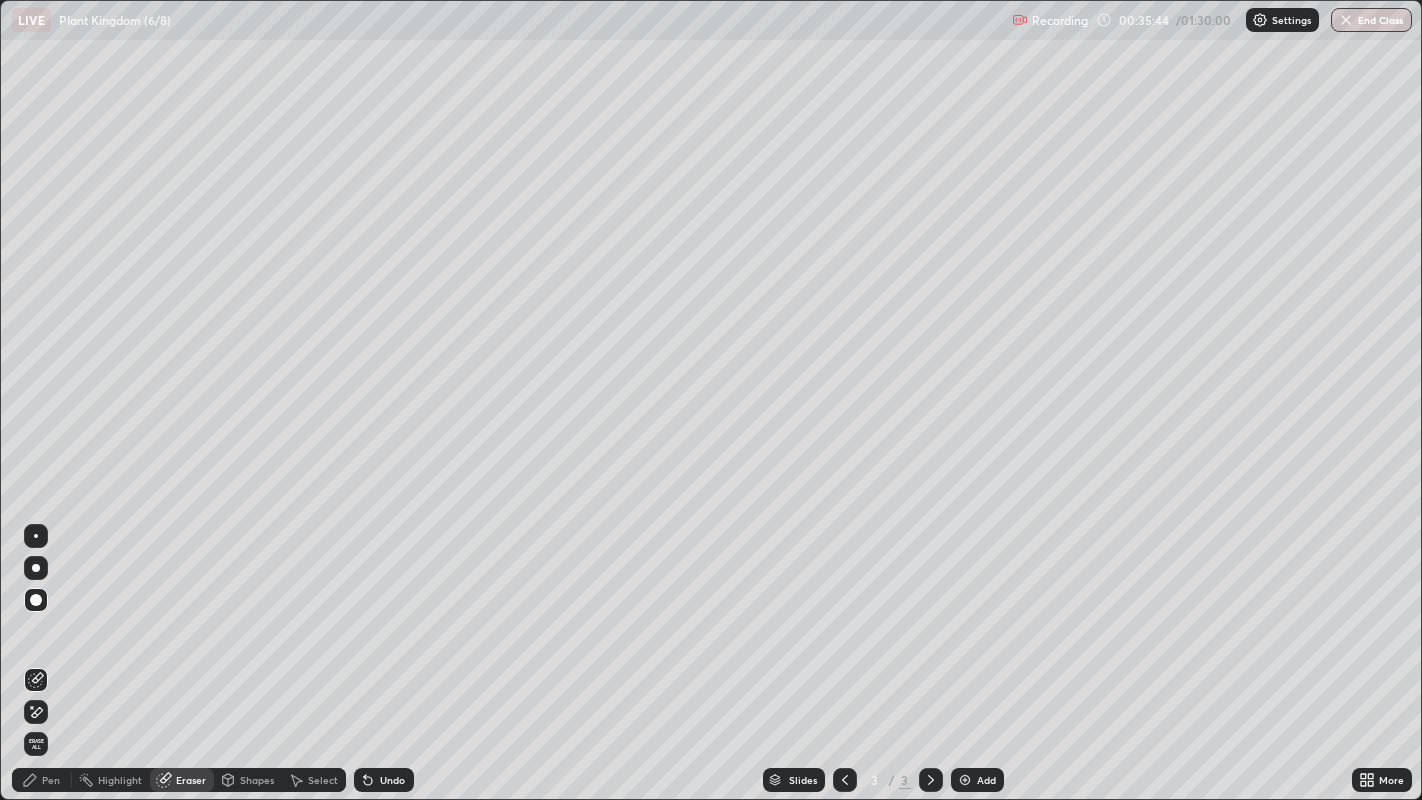 click on "Eraser" at bounding box center (182, 780) 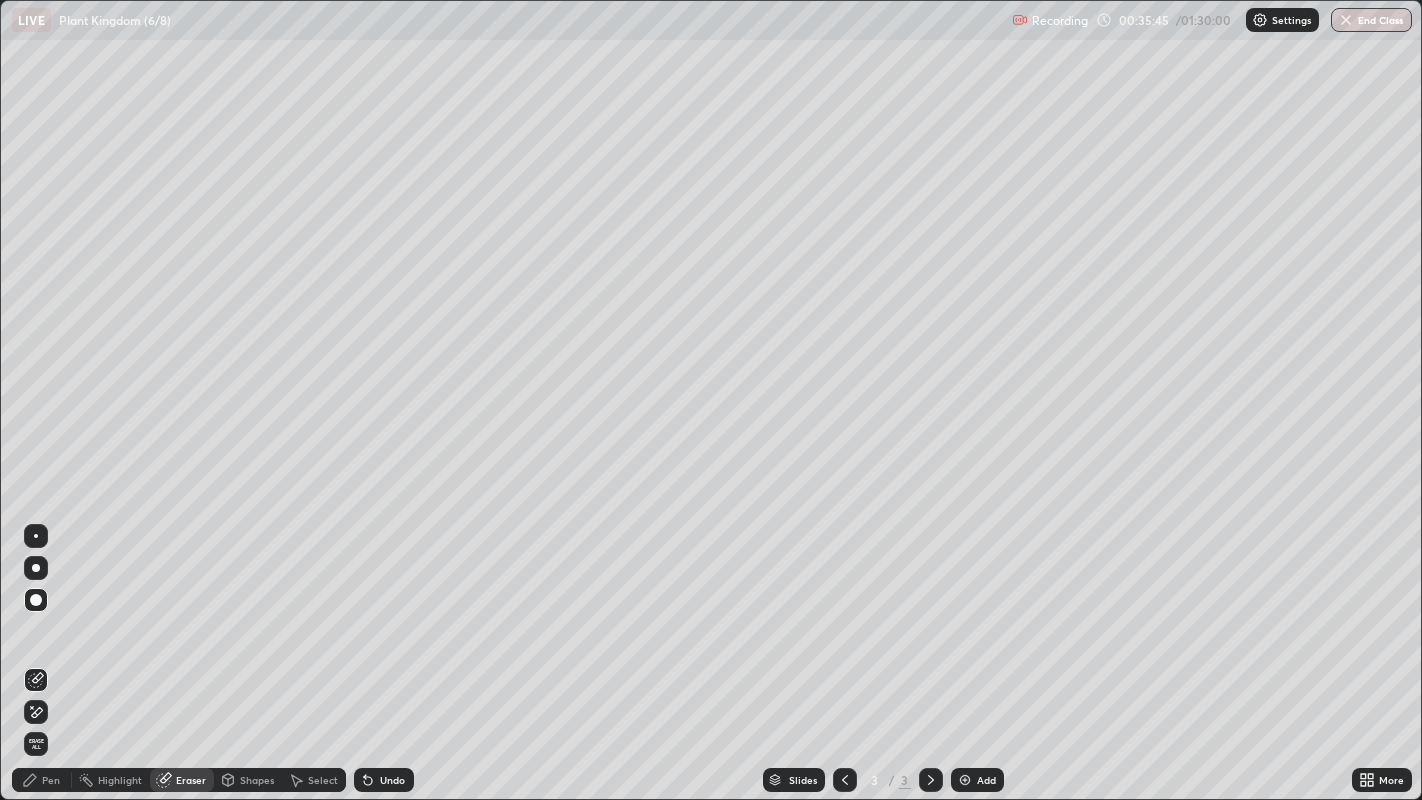click on "Pen" at bounding box center [51, 780] 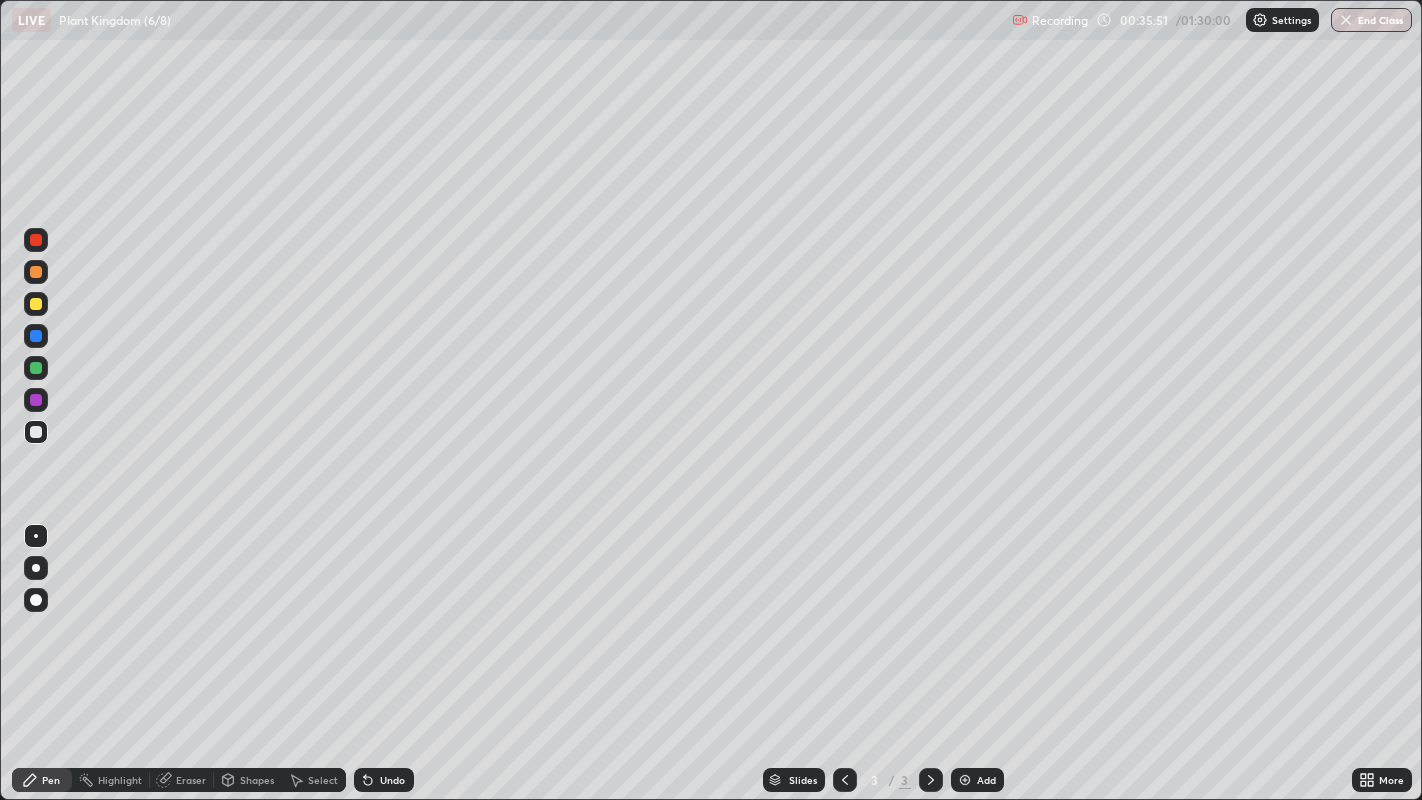 click at bounding box center (36, 400) 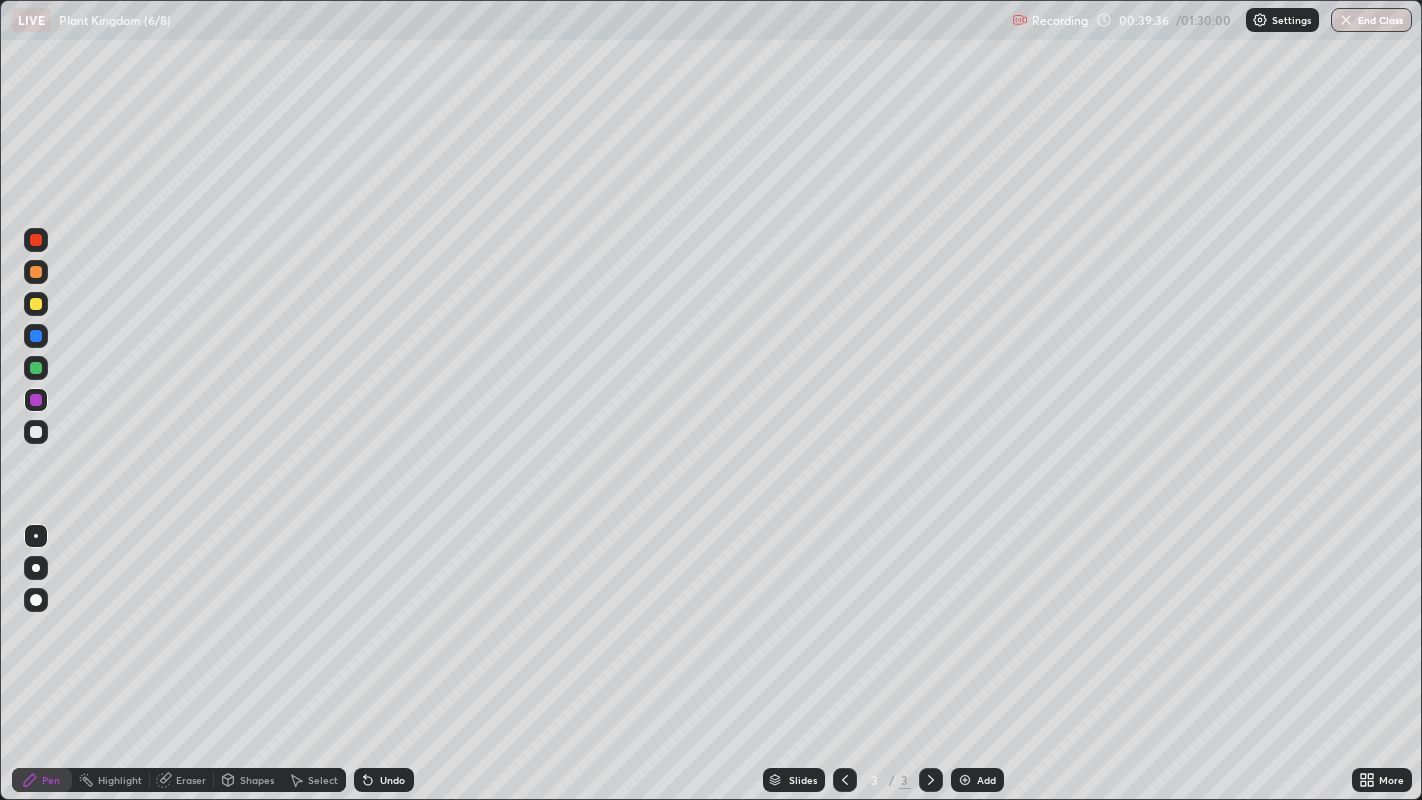 click at bounding box center (36, 304) 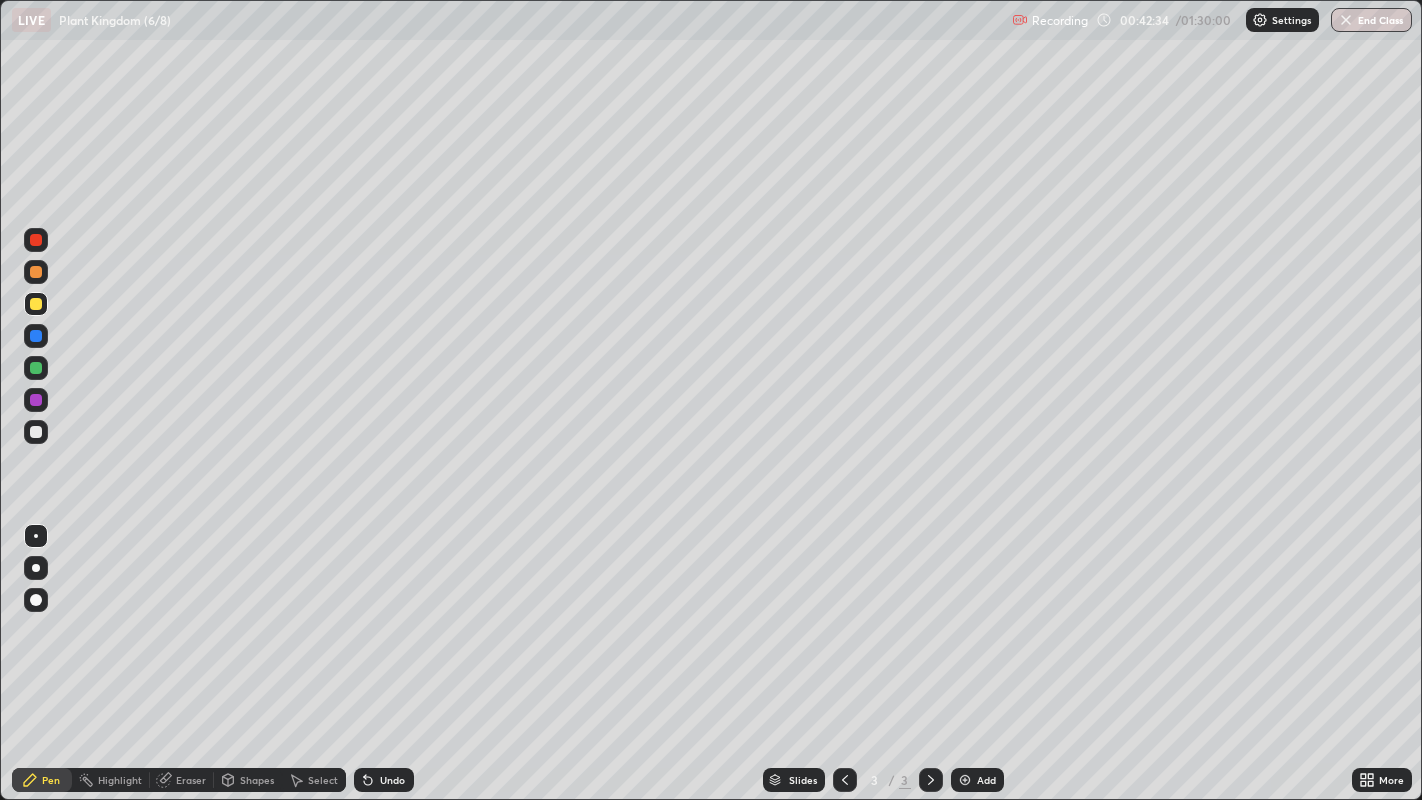 click on "Add" at bounding box center (977, 780) 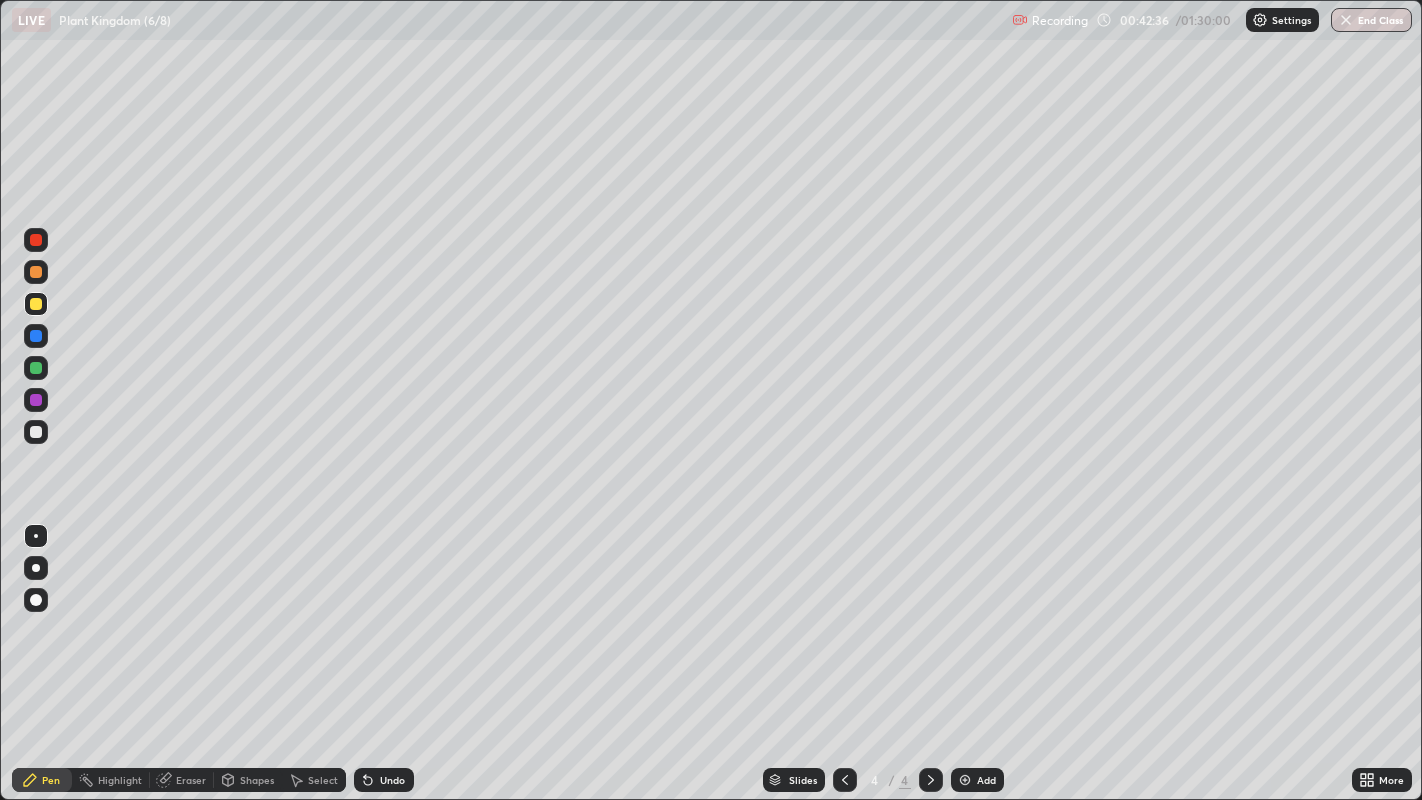 click at bounding box center (36, 432) 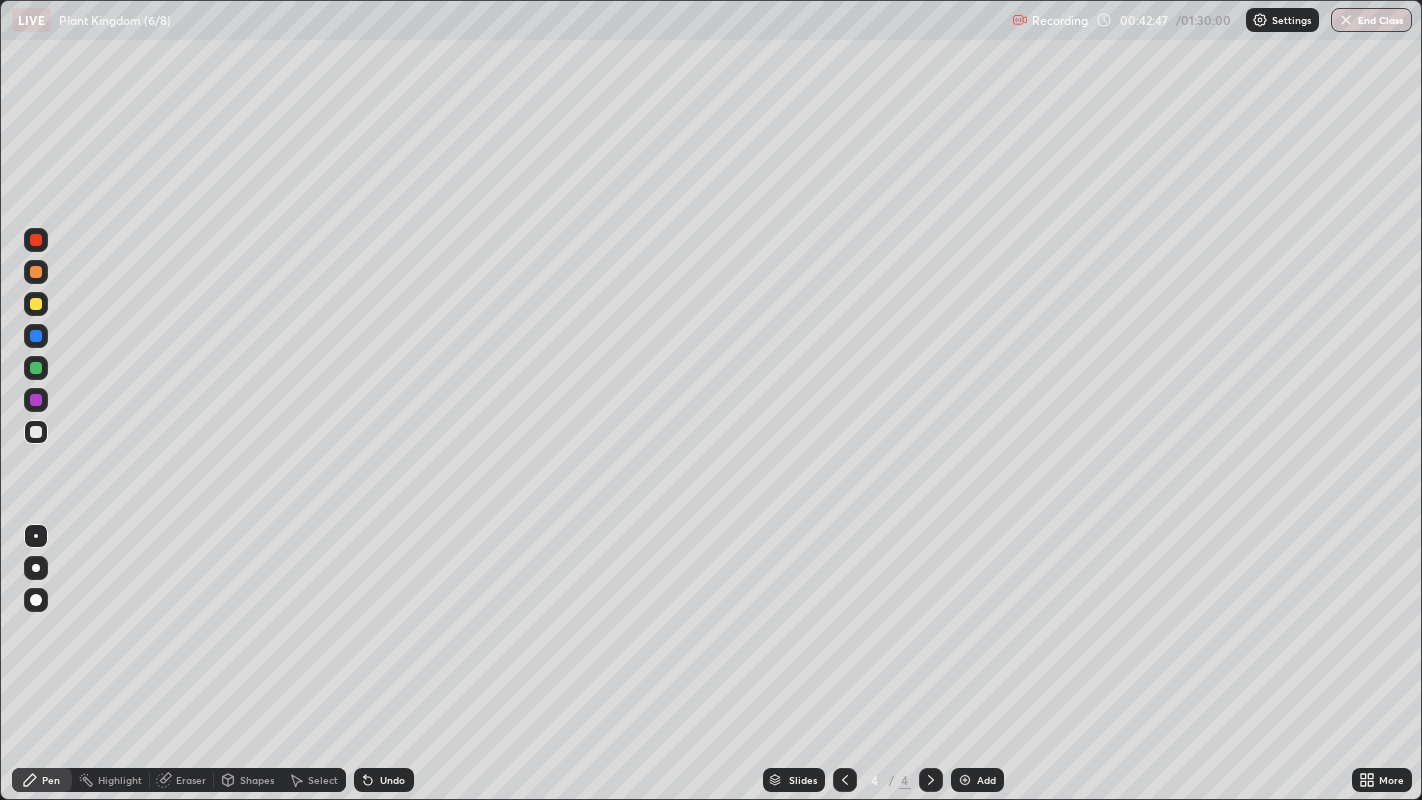 click at bounding box center (36, 304) 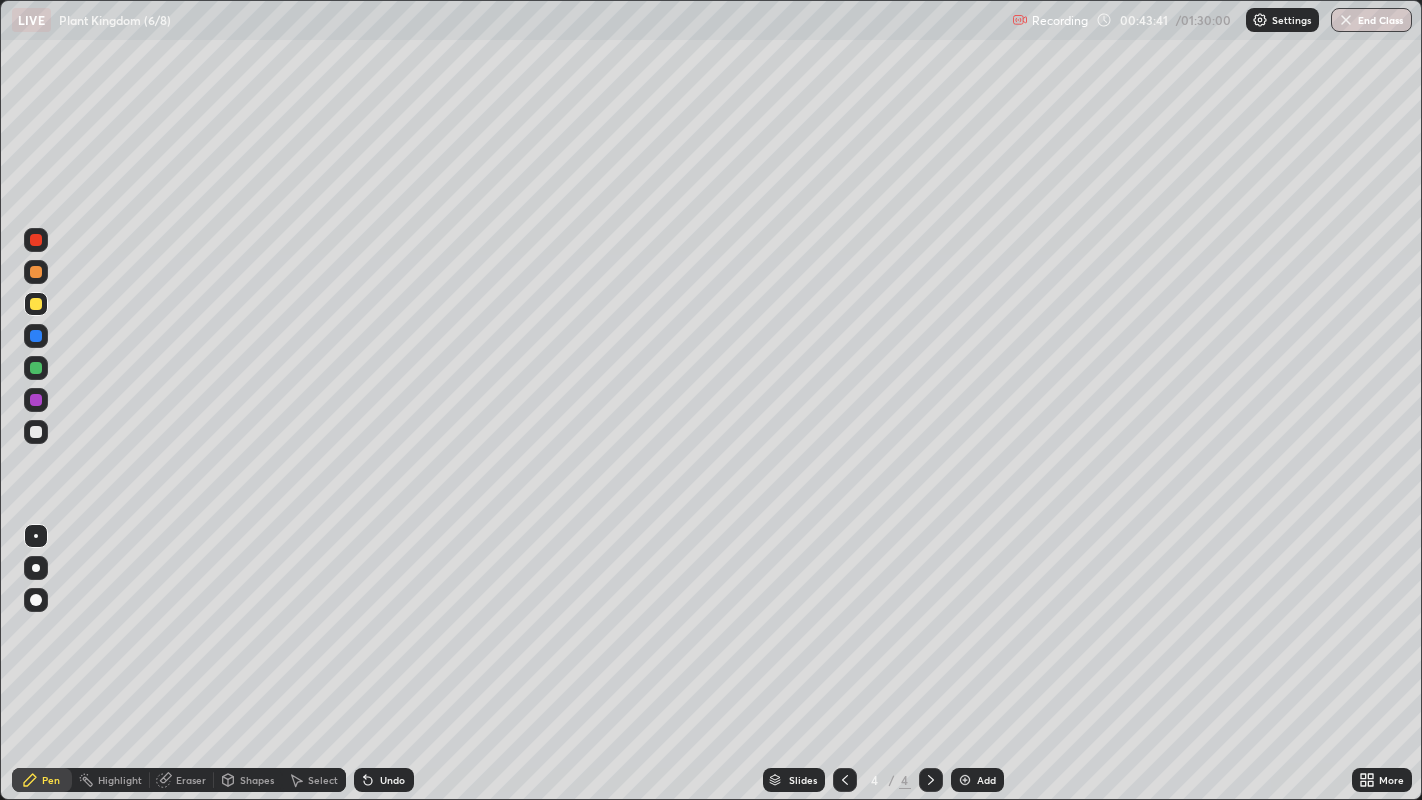 click at bounding box center [36, 432] 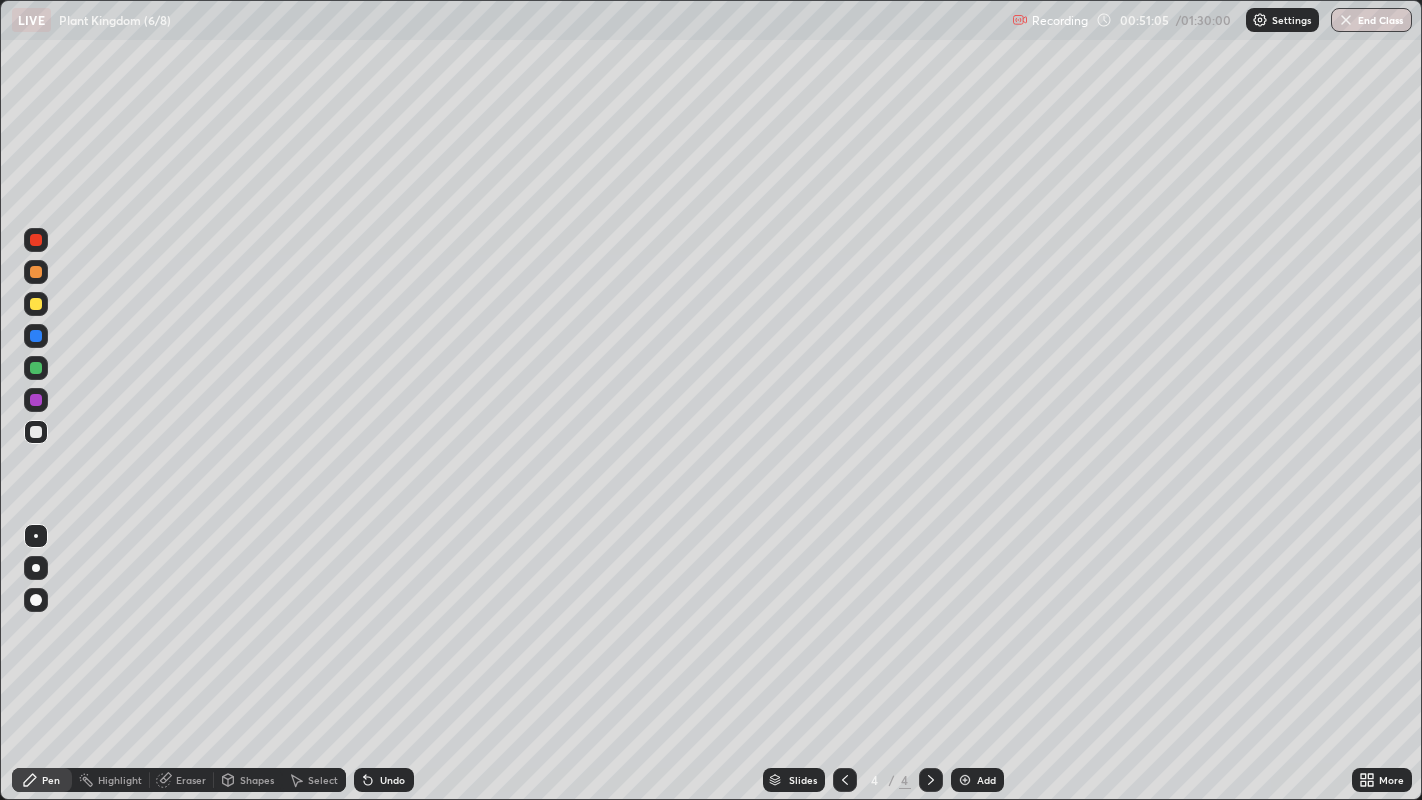 click on "Add" at bounding box center (986, 780) 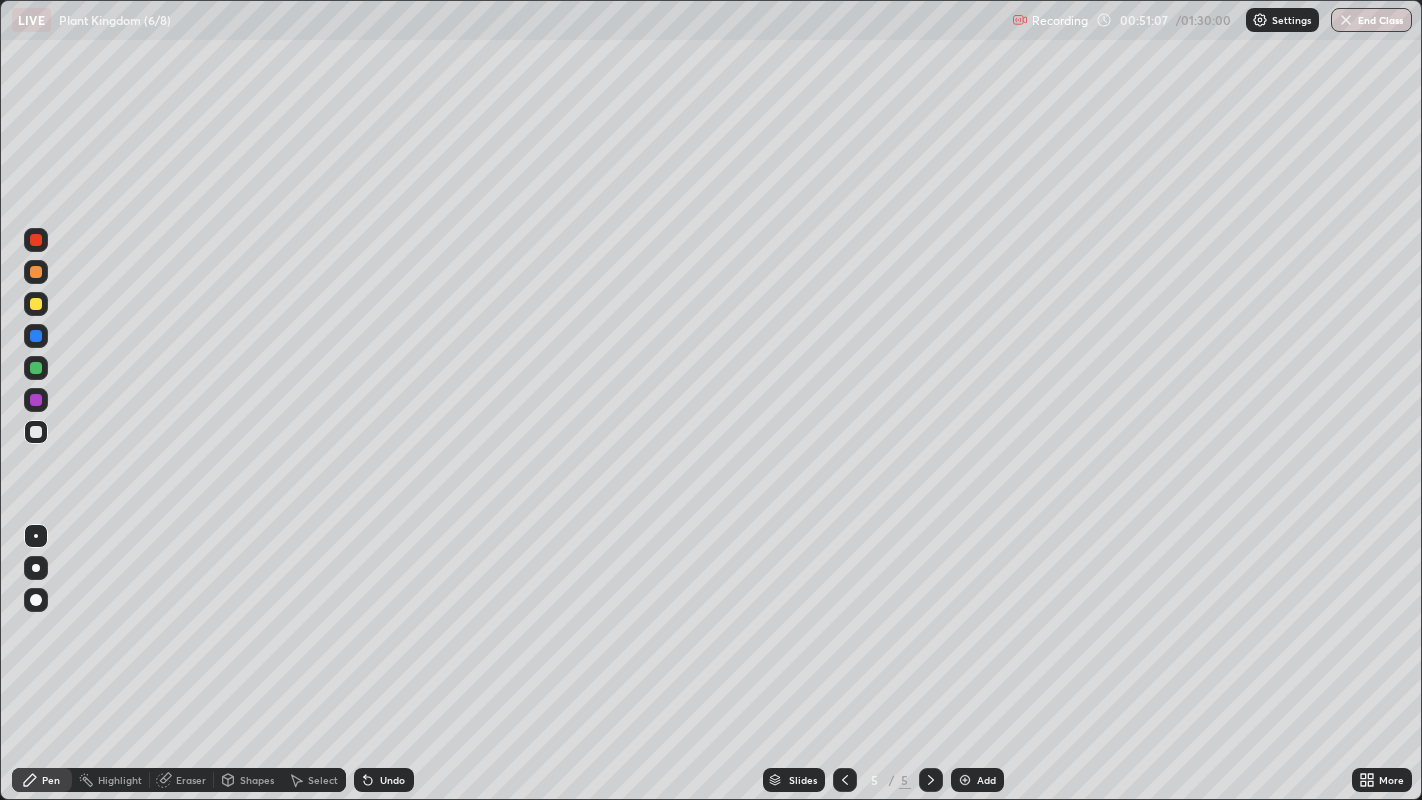 click at bounding box center (36, 304) 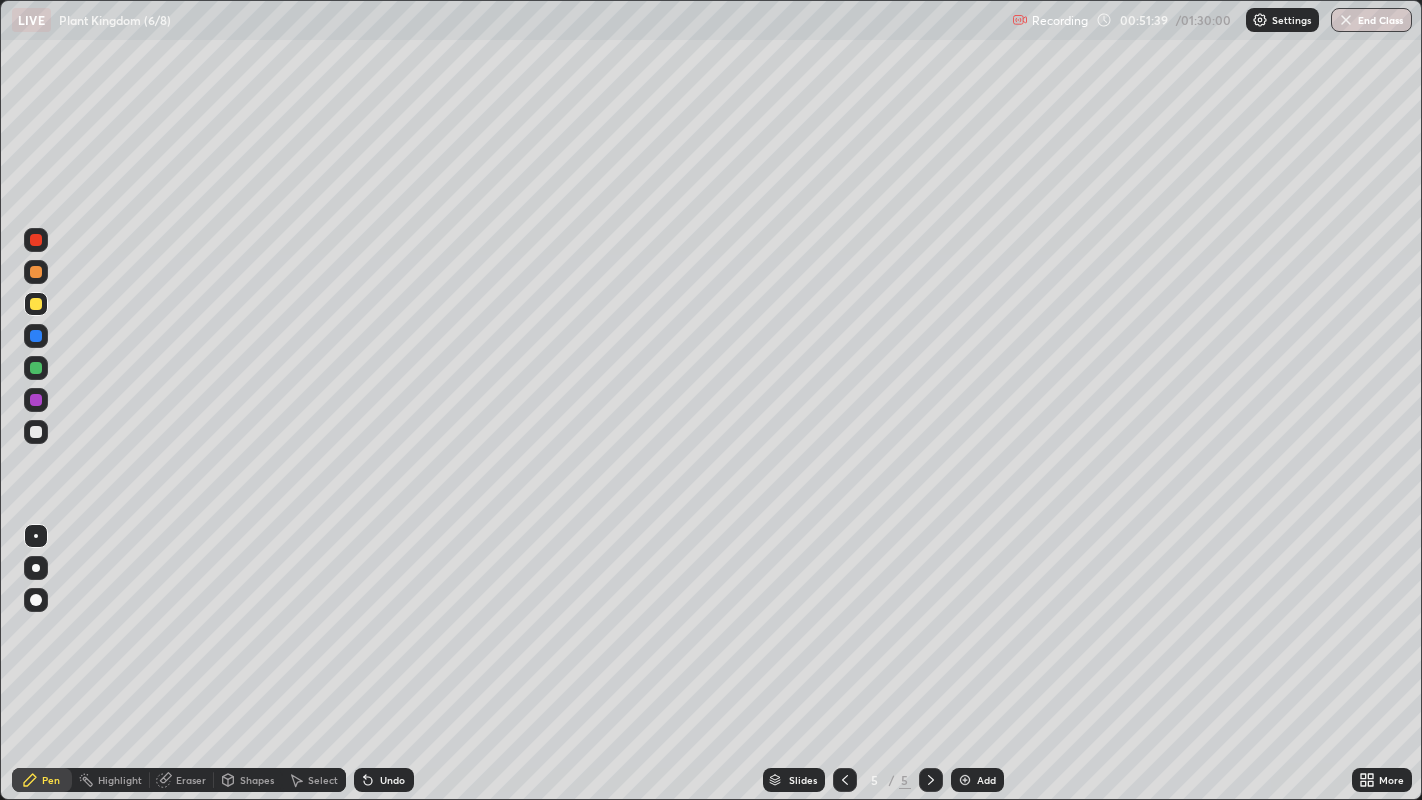 click at bounding box center [36, 432] 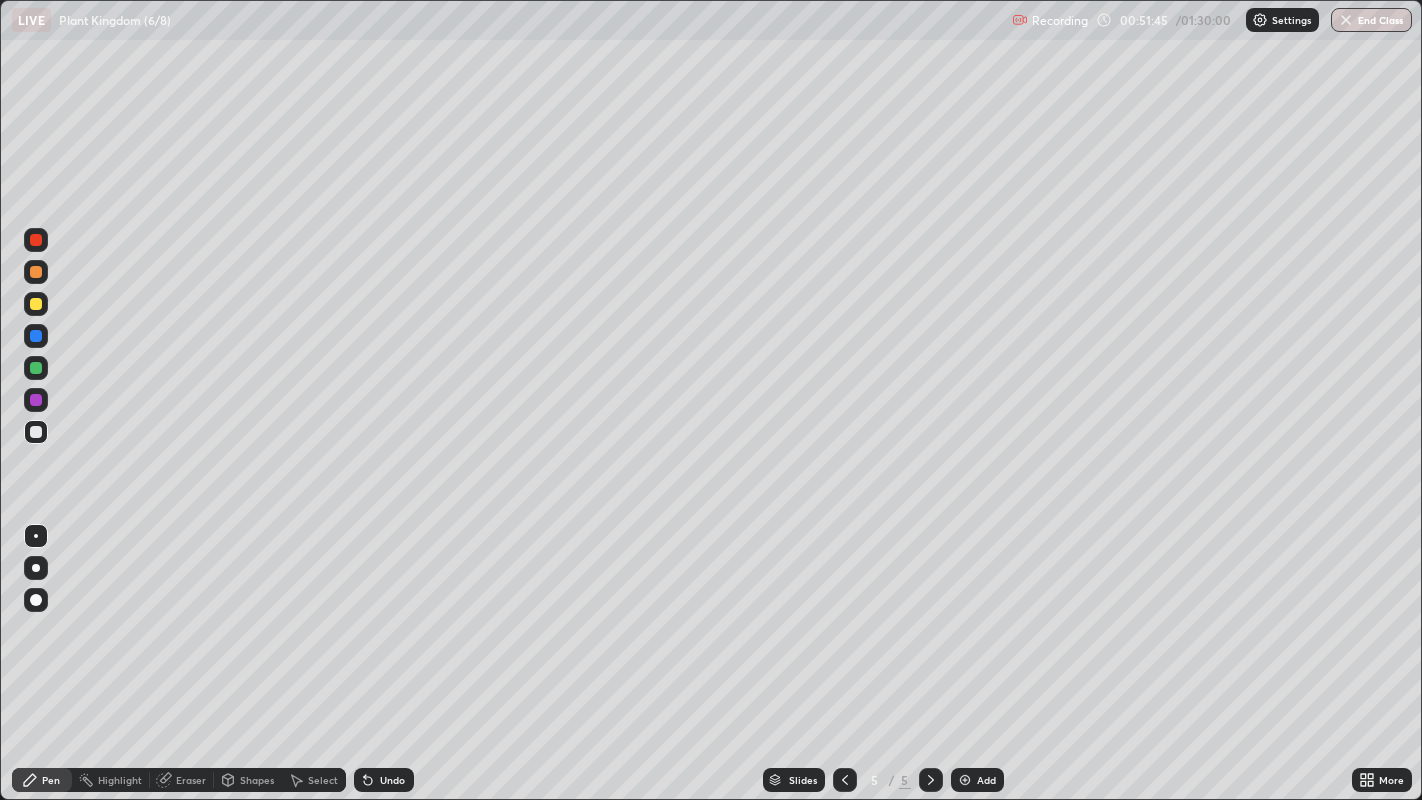 click on "Eraser" at bounding box center (182, 780) 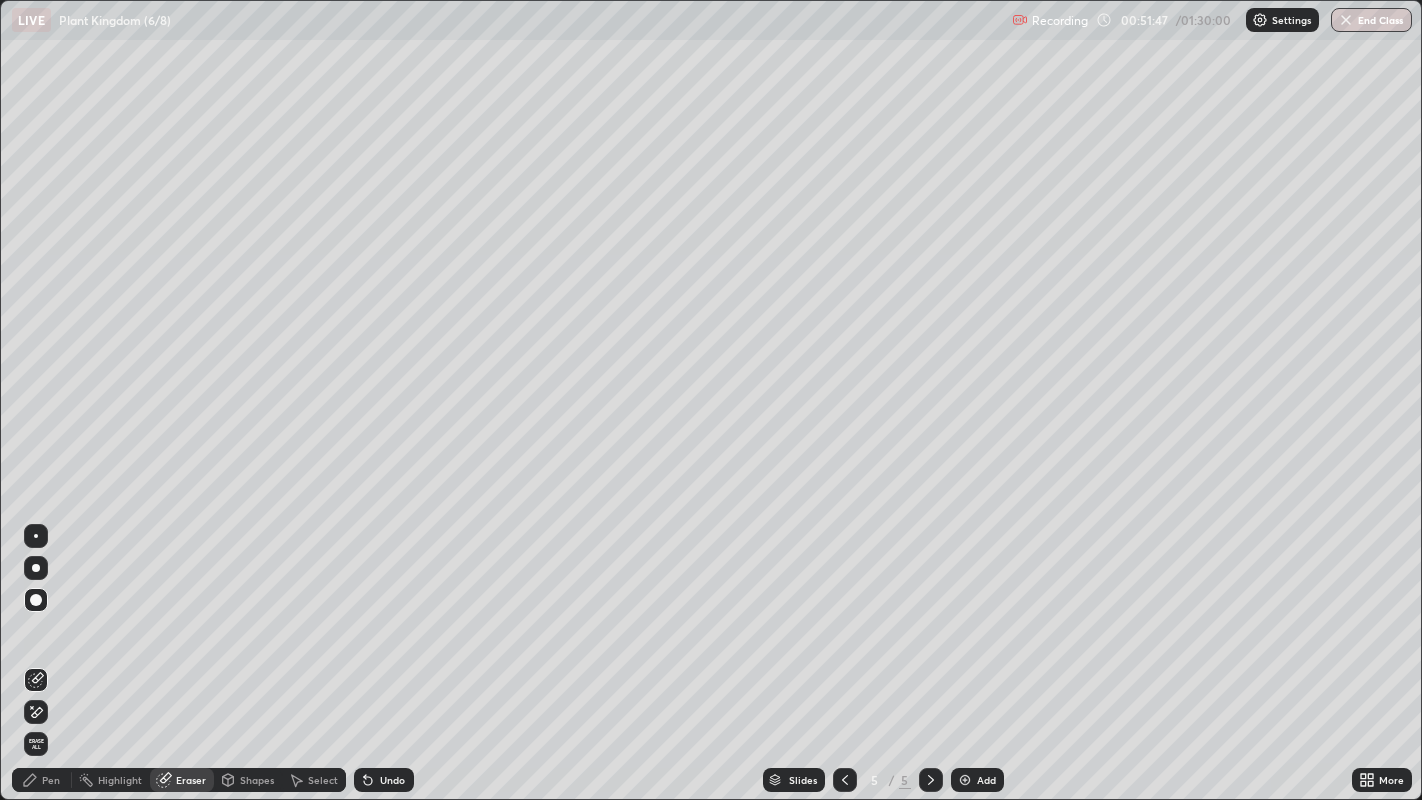 click on "Pen" at bounding box center [51, 780] 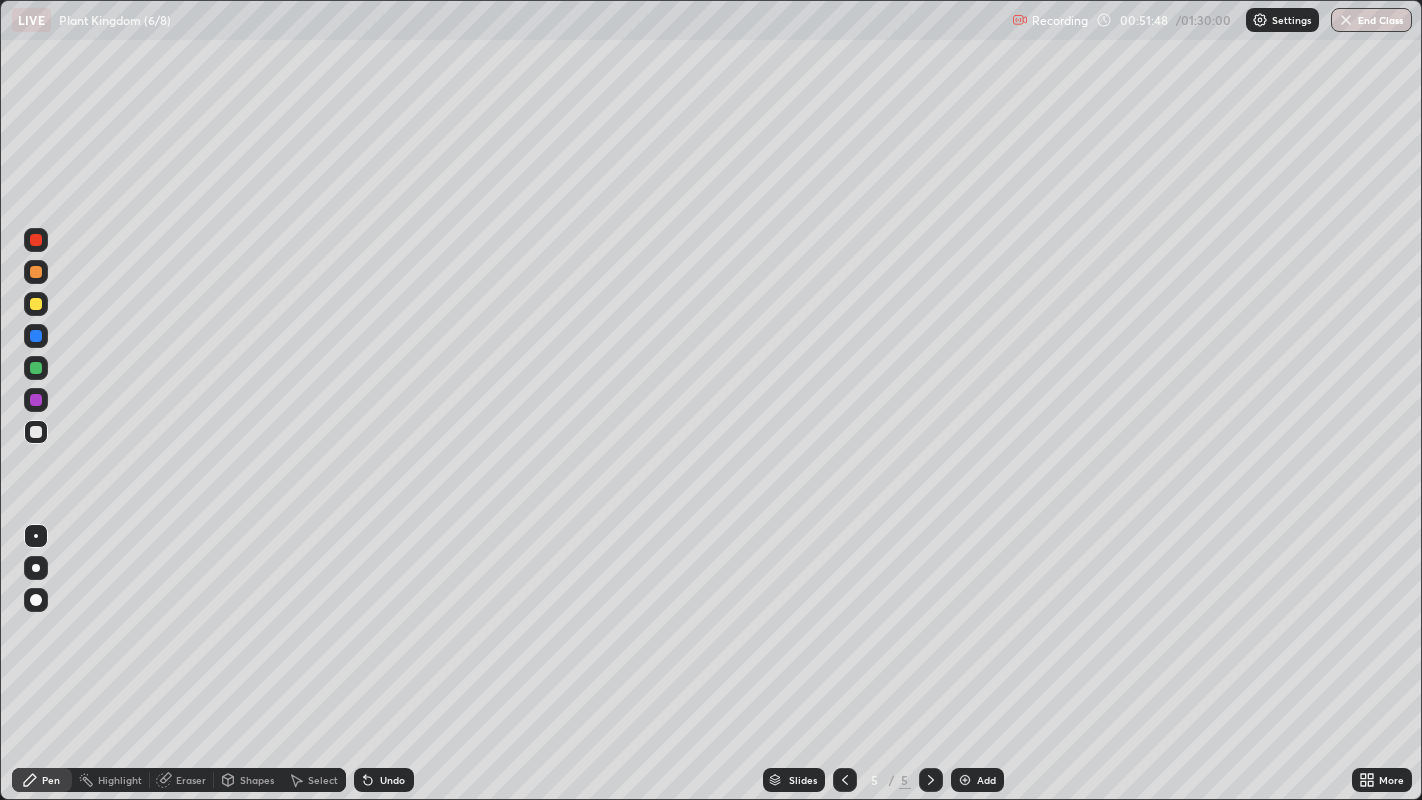 click at bounding box center (36, 304) 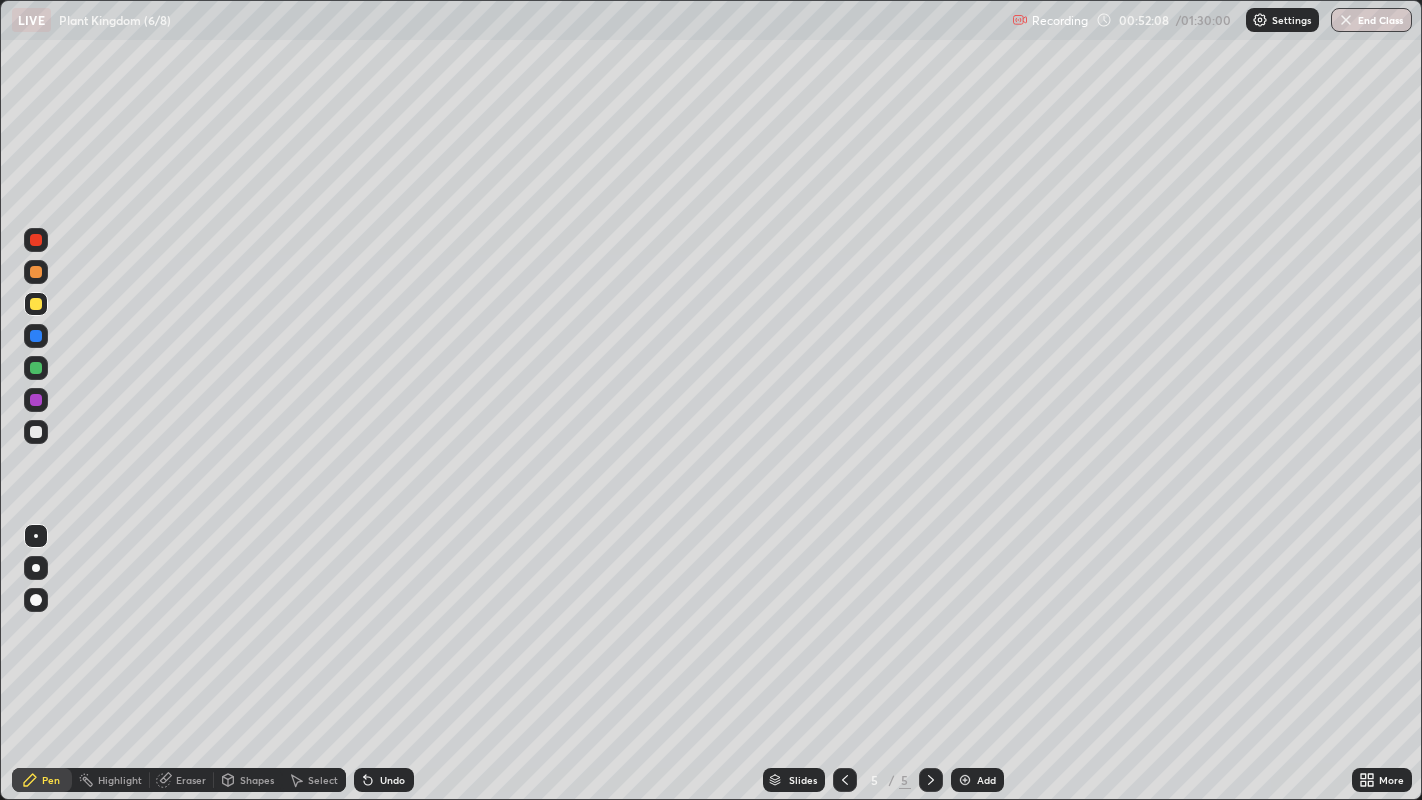 click at bounding box center [36, 368] 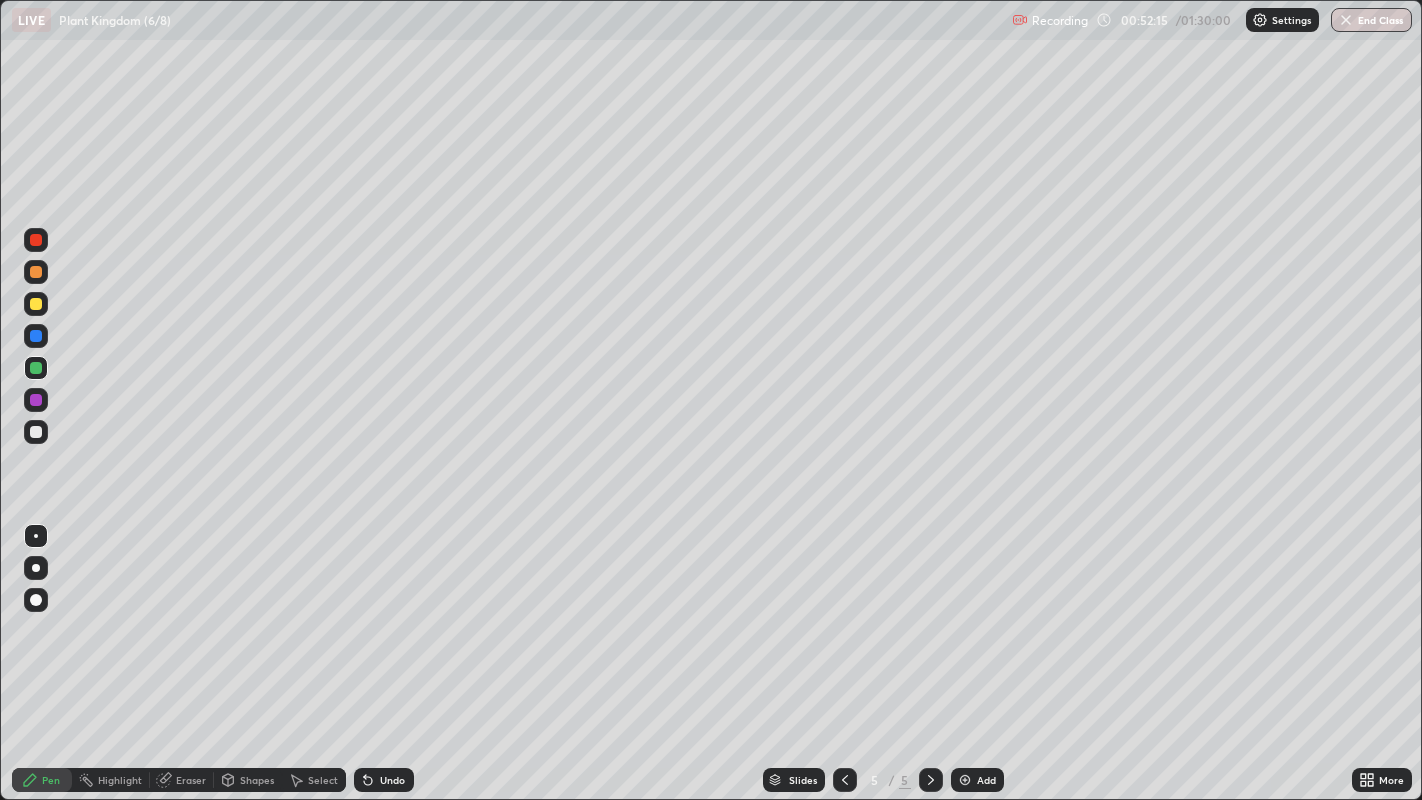 click at bounding box center [36, 432] 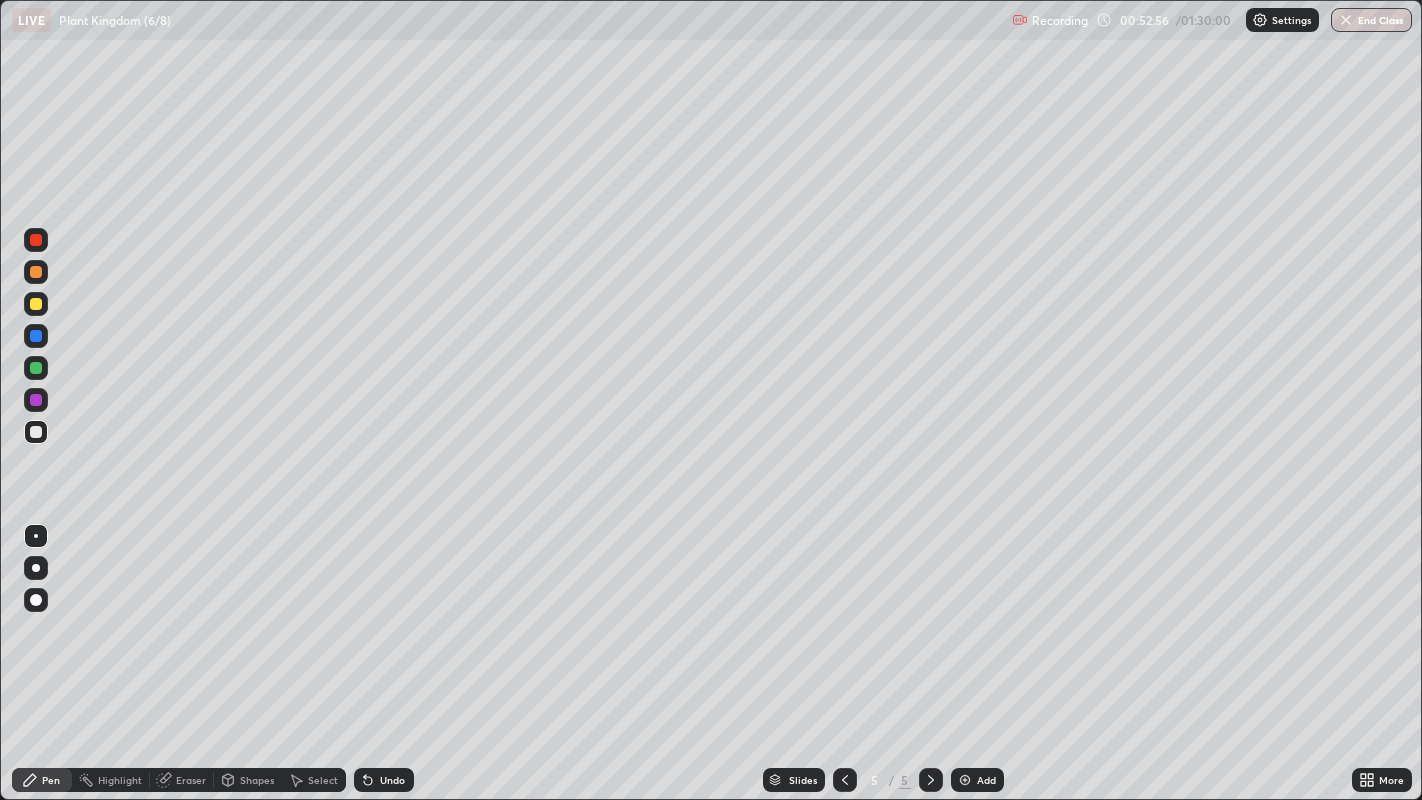 click at bounding box center [36, 368] 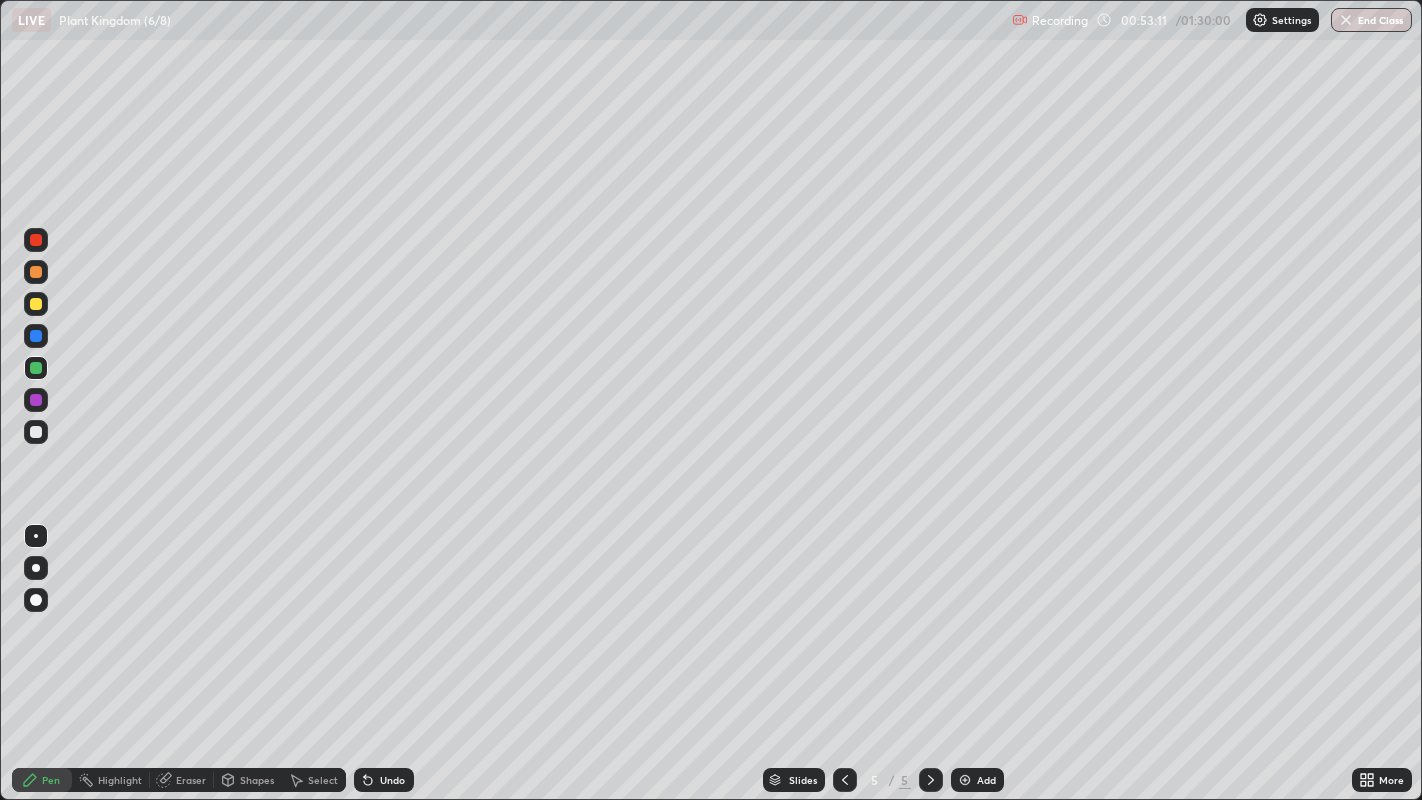 click at bounding box center [36, 304] 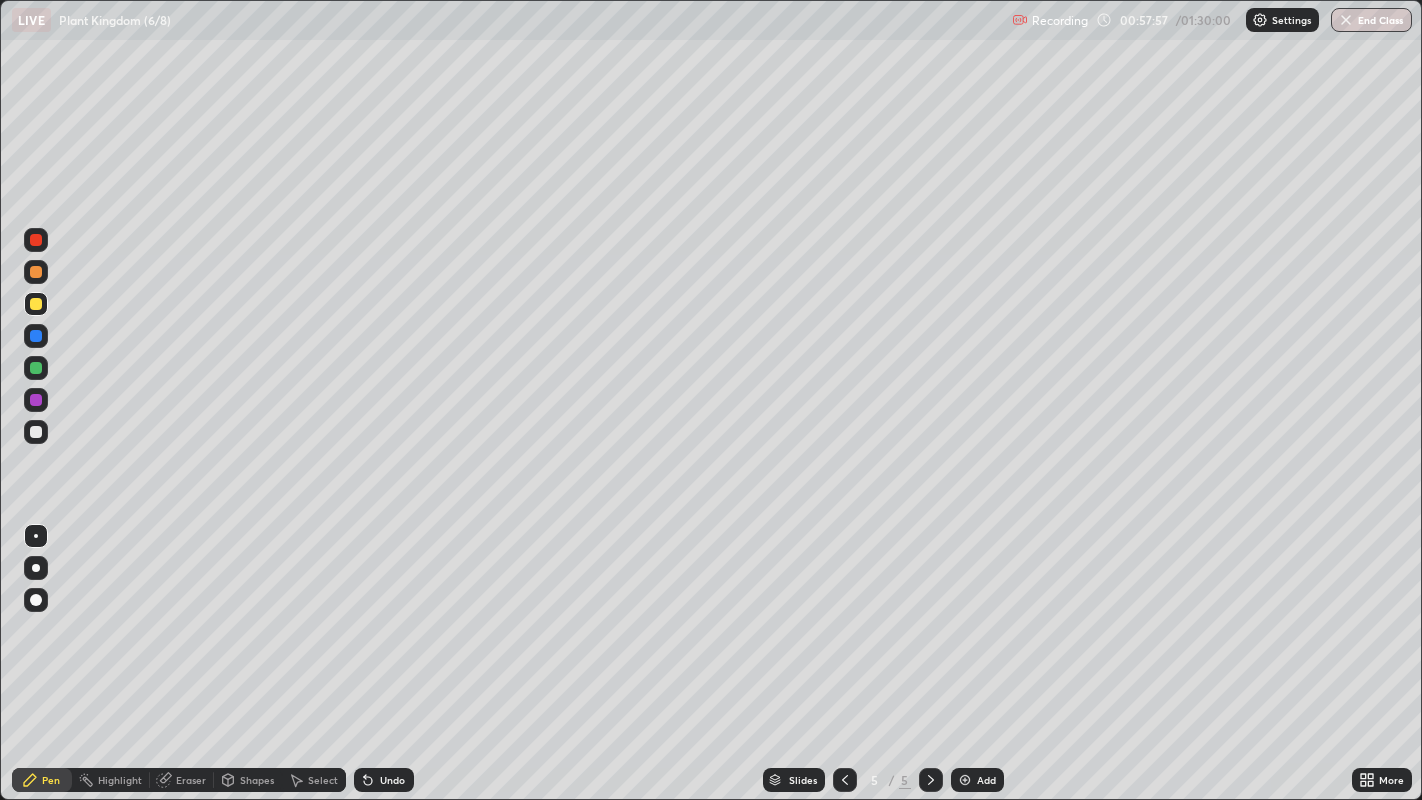 click on "Add" at bounding box center [977, 780] 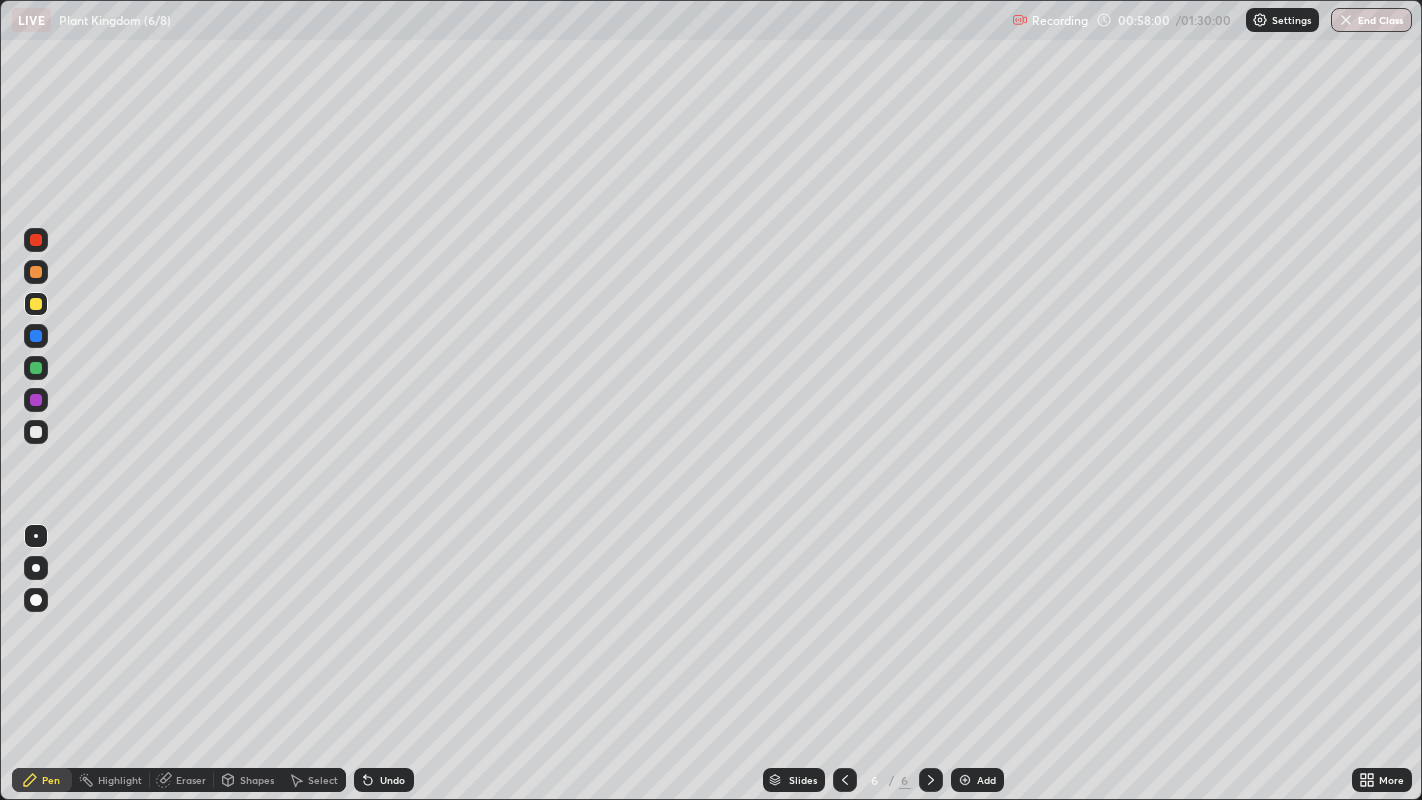 click at bounding box center (36, 432) 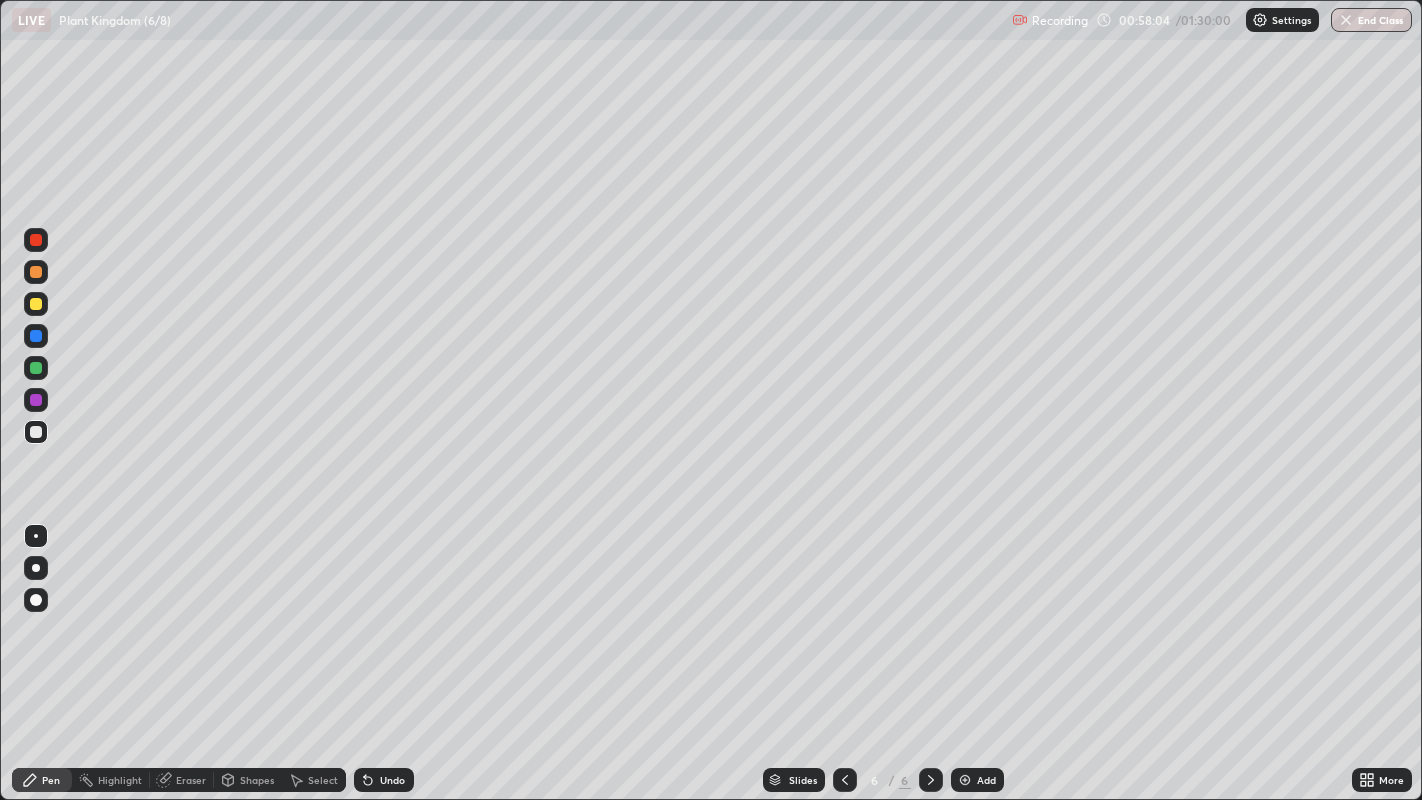 click on "Eraser" at bounding box center (191, 780) 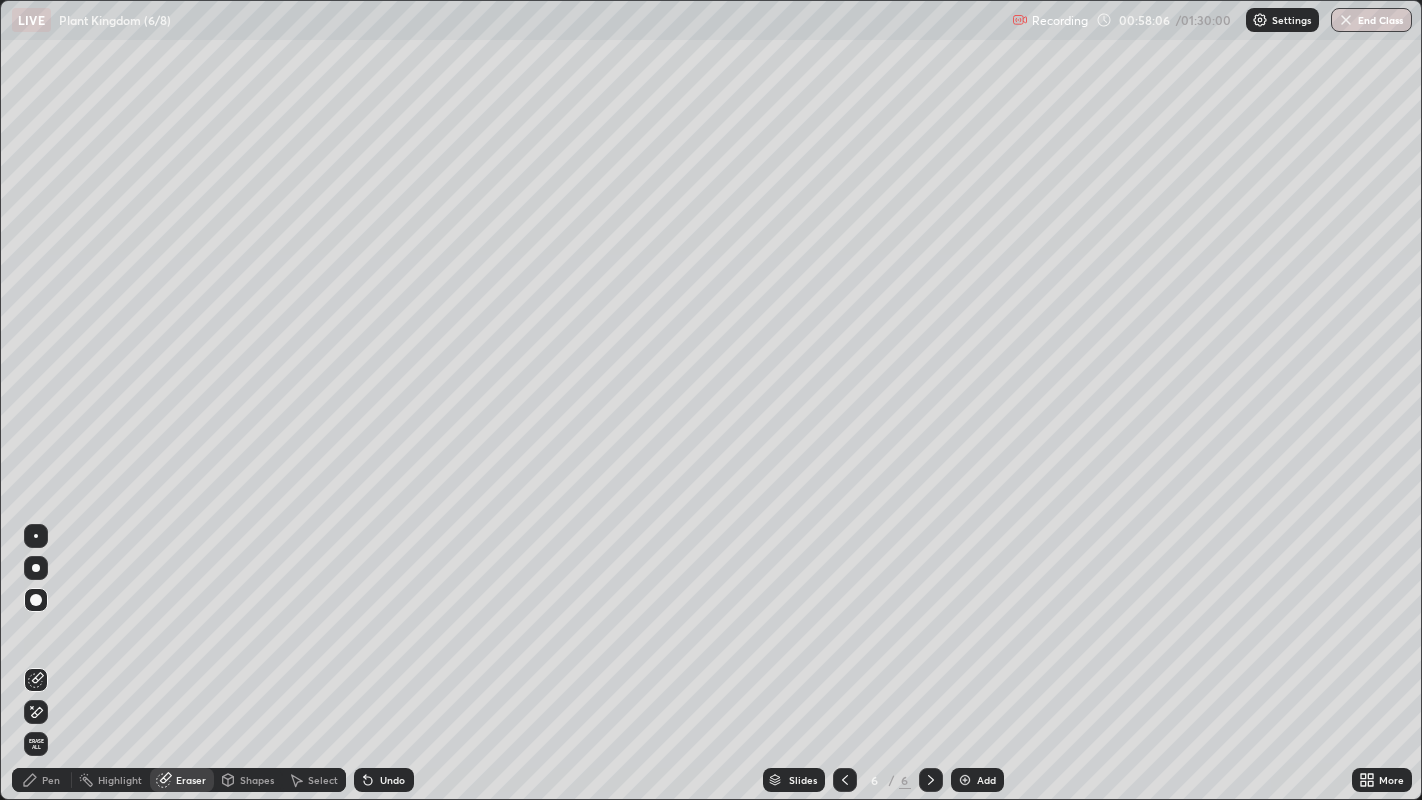 click on "Pen" at bounding box center (51, 780) 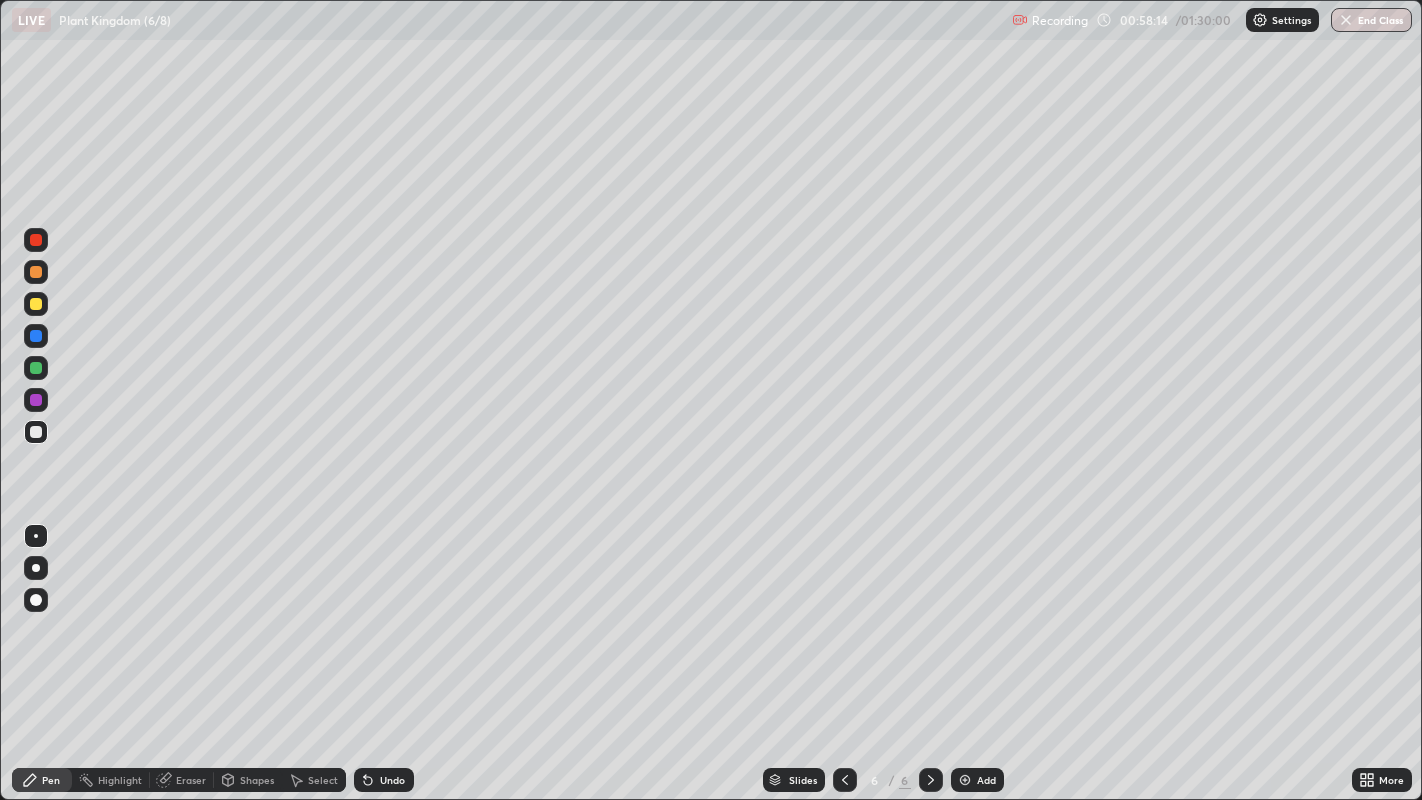 click at bounding box center (36, 432) 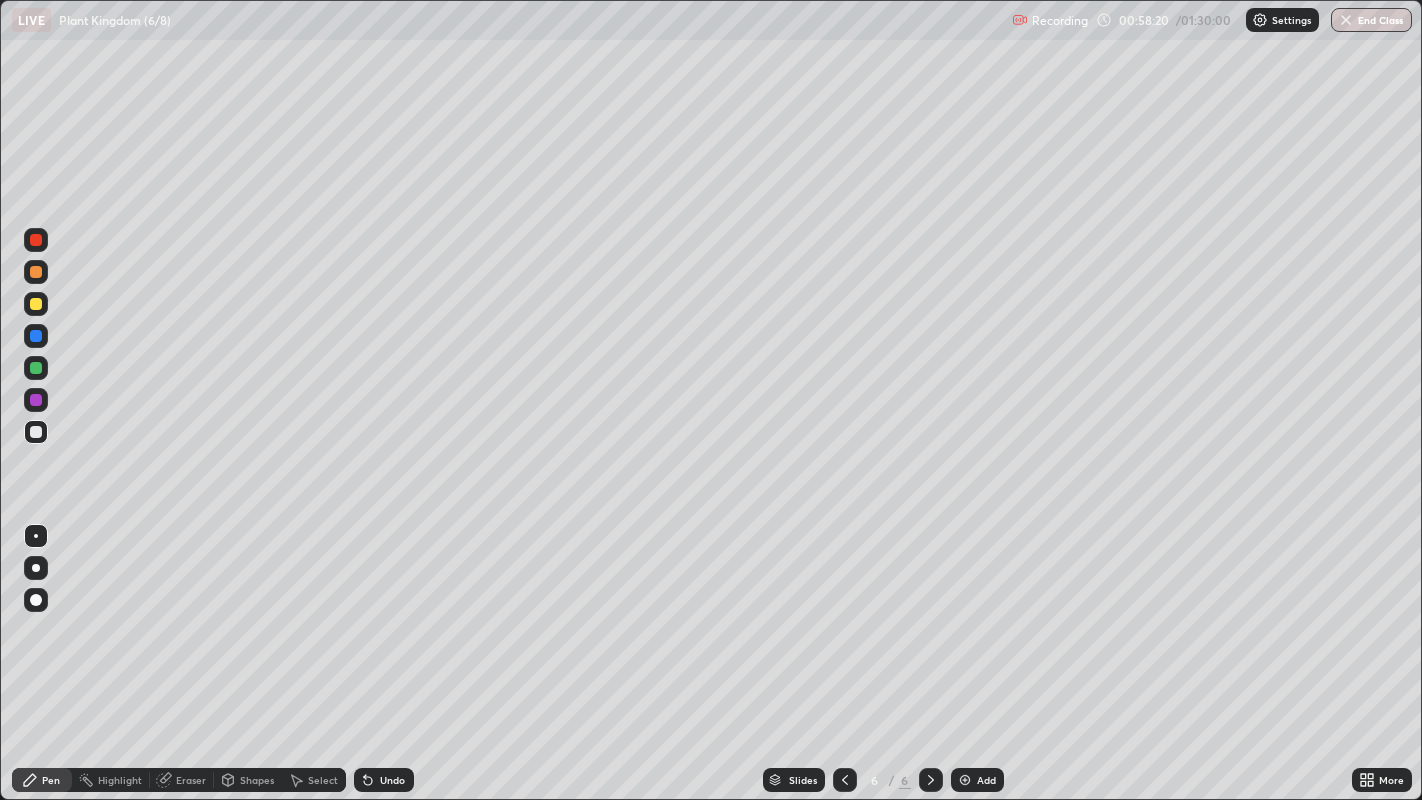click at bounding box center (36, 368) 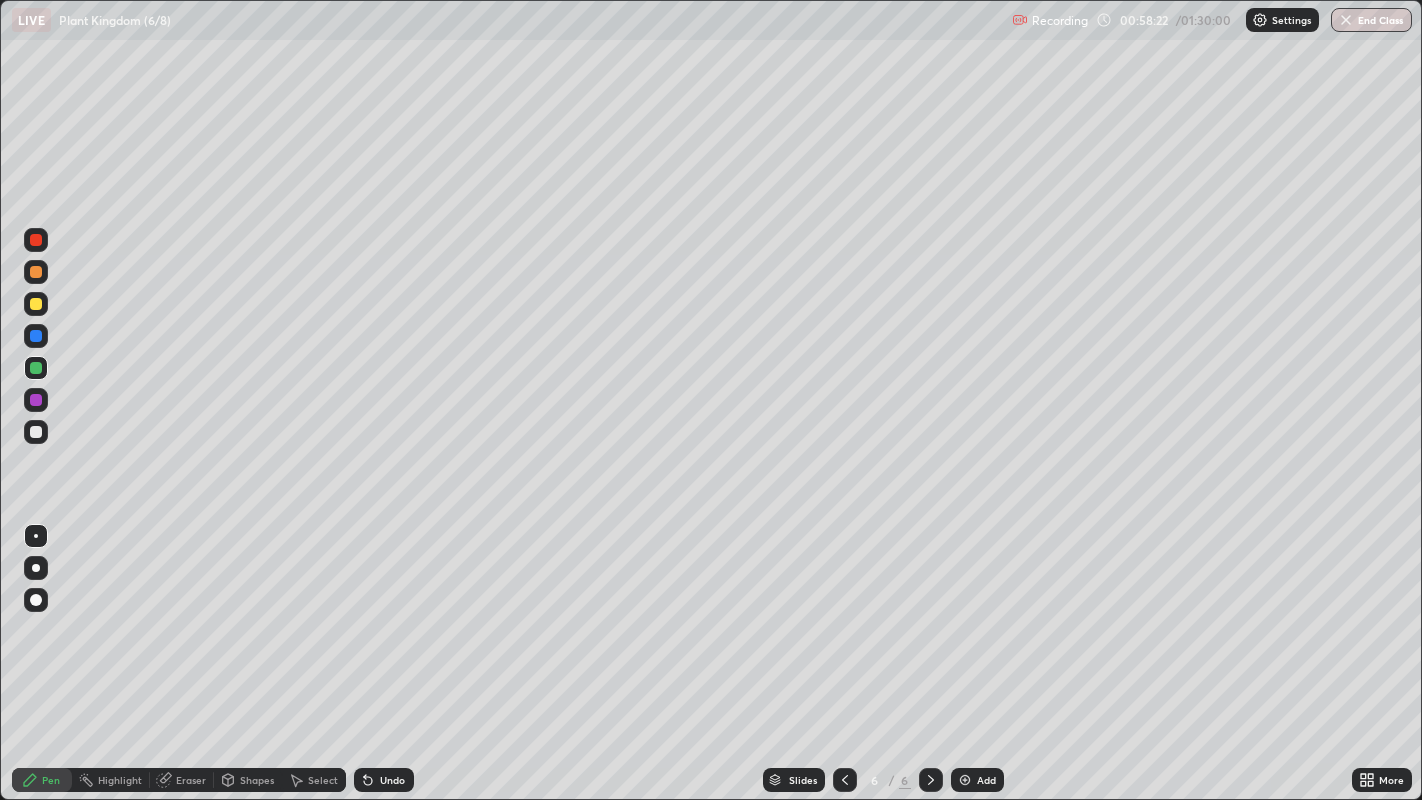 click at bounding box center (36, 304) 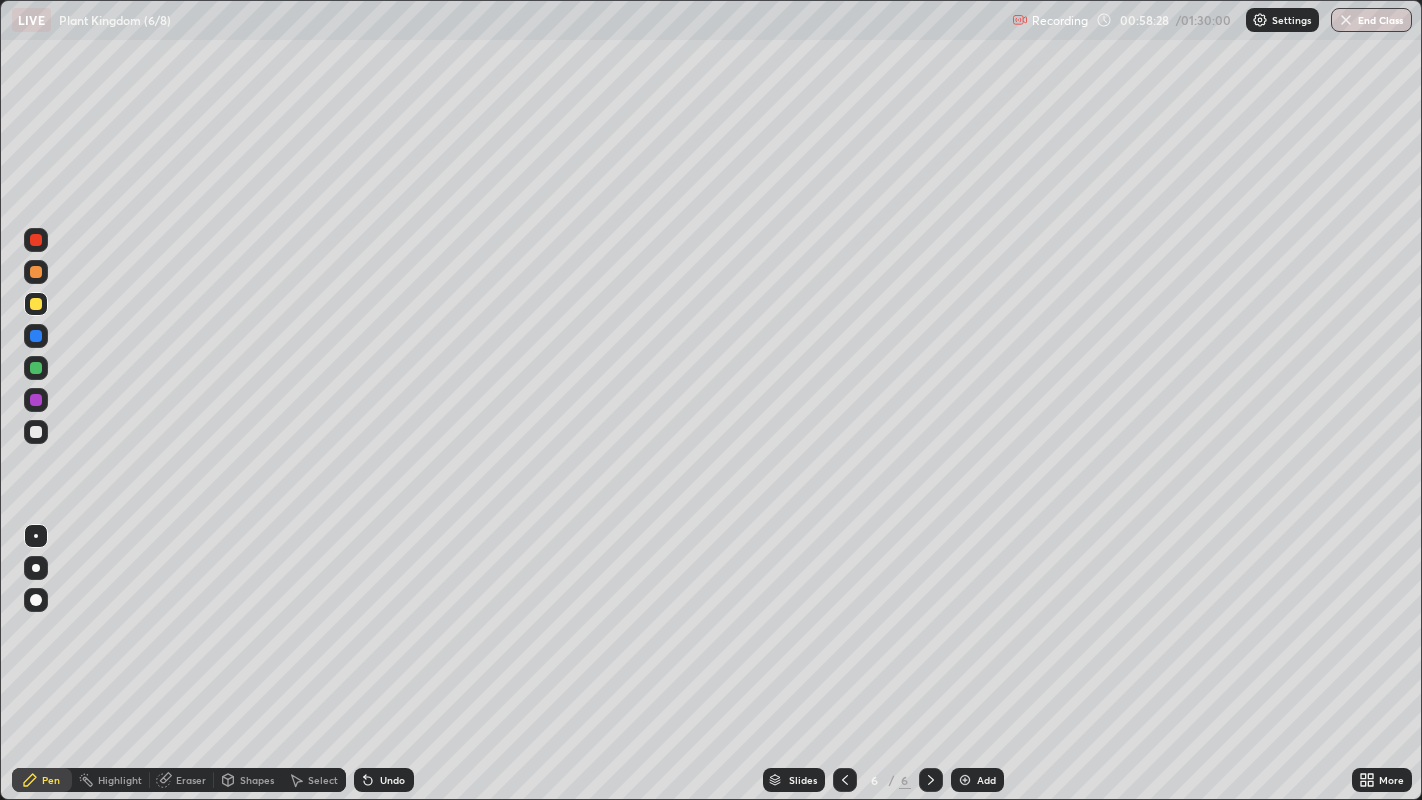 click at bounding box center [36, 368] 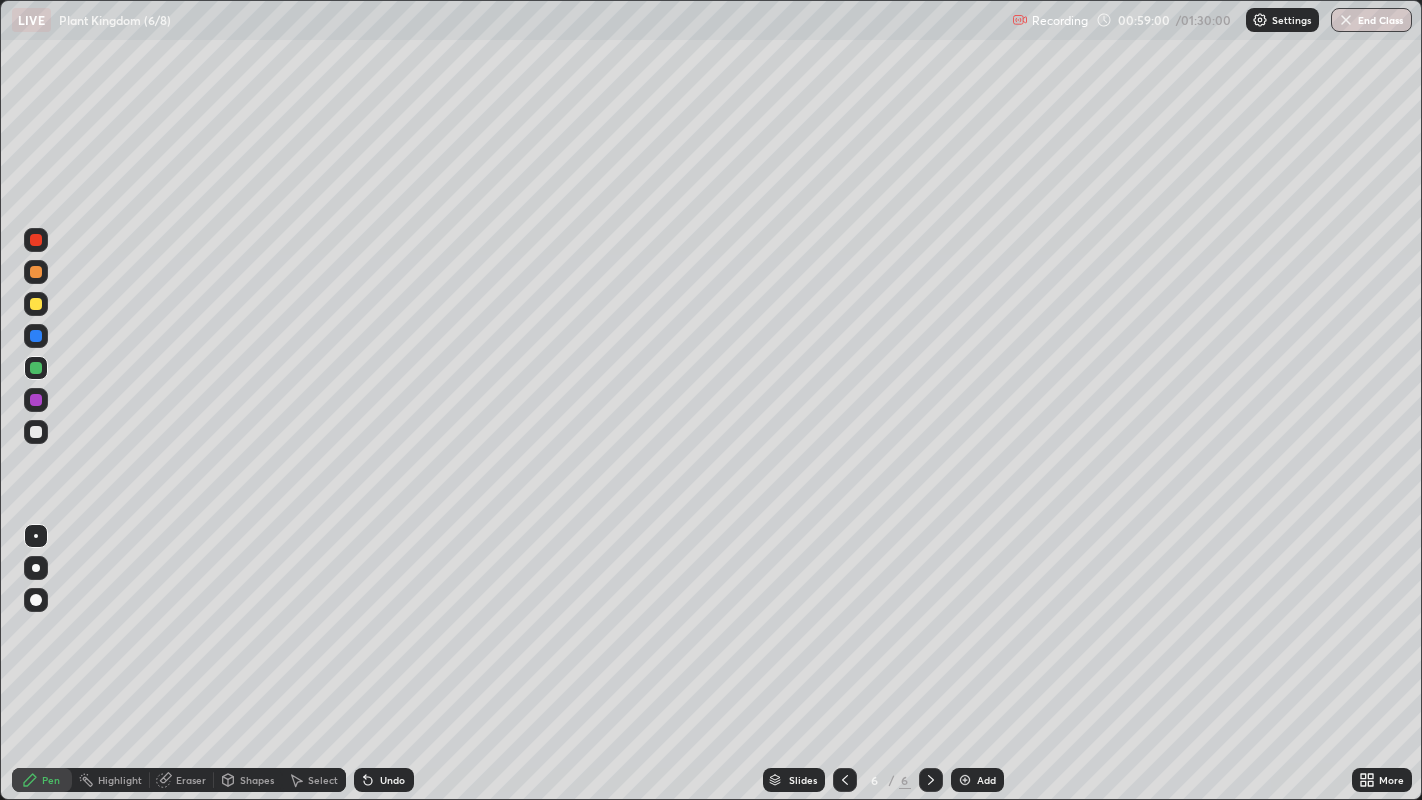 click at bounding box center [36, 400] 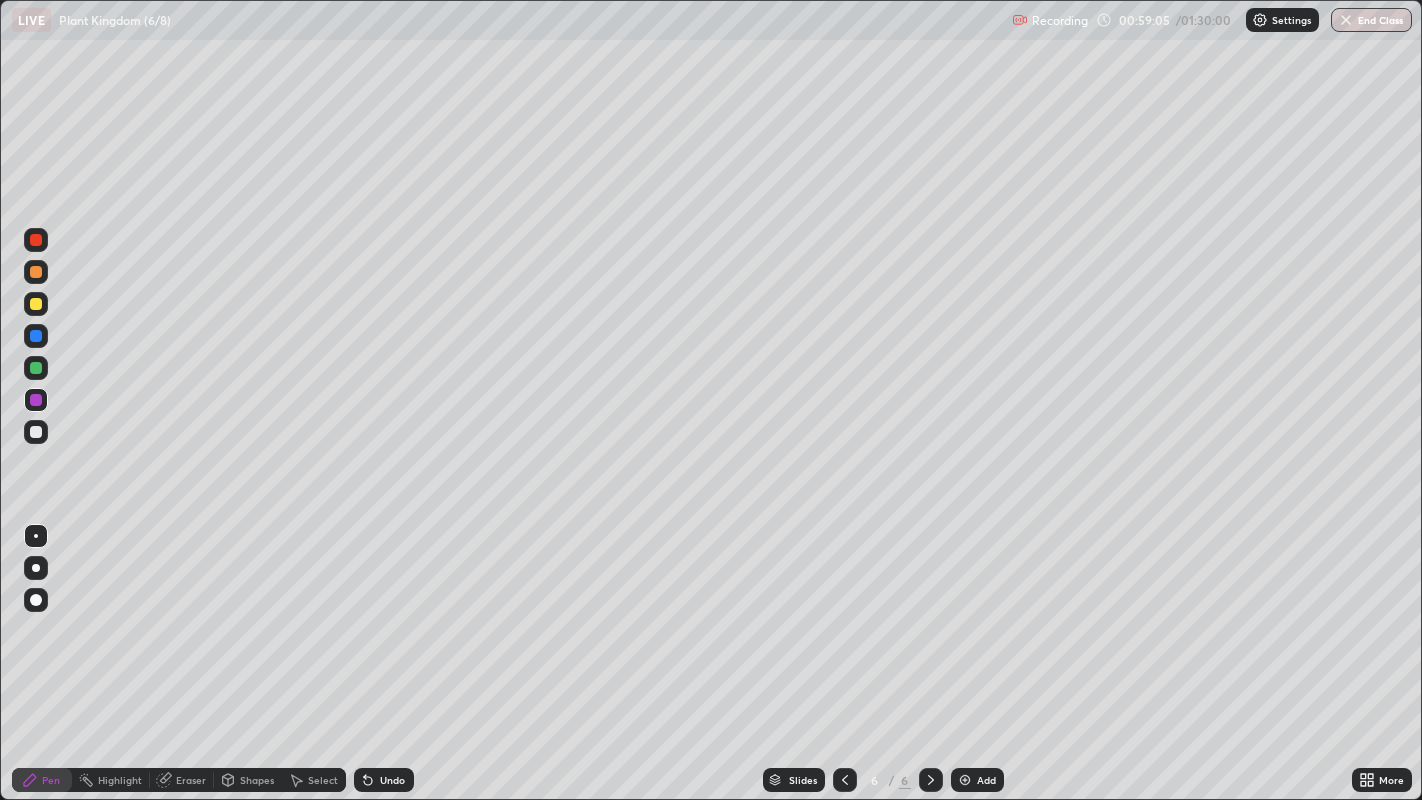 click at bounding box center [36, 432] 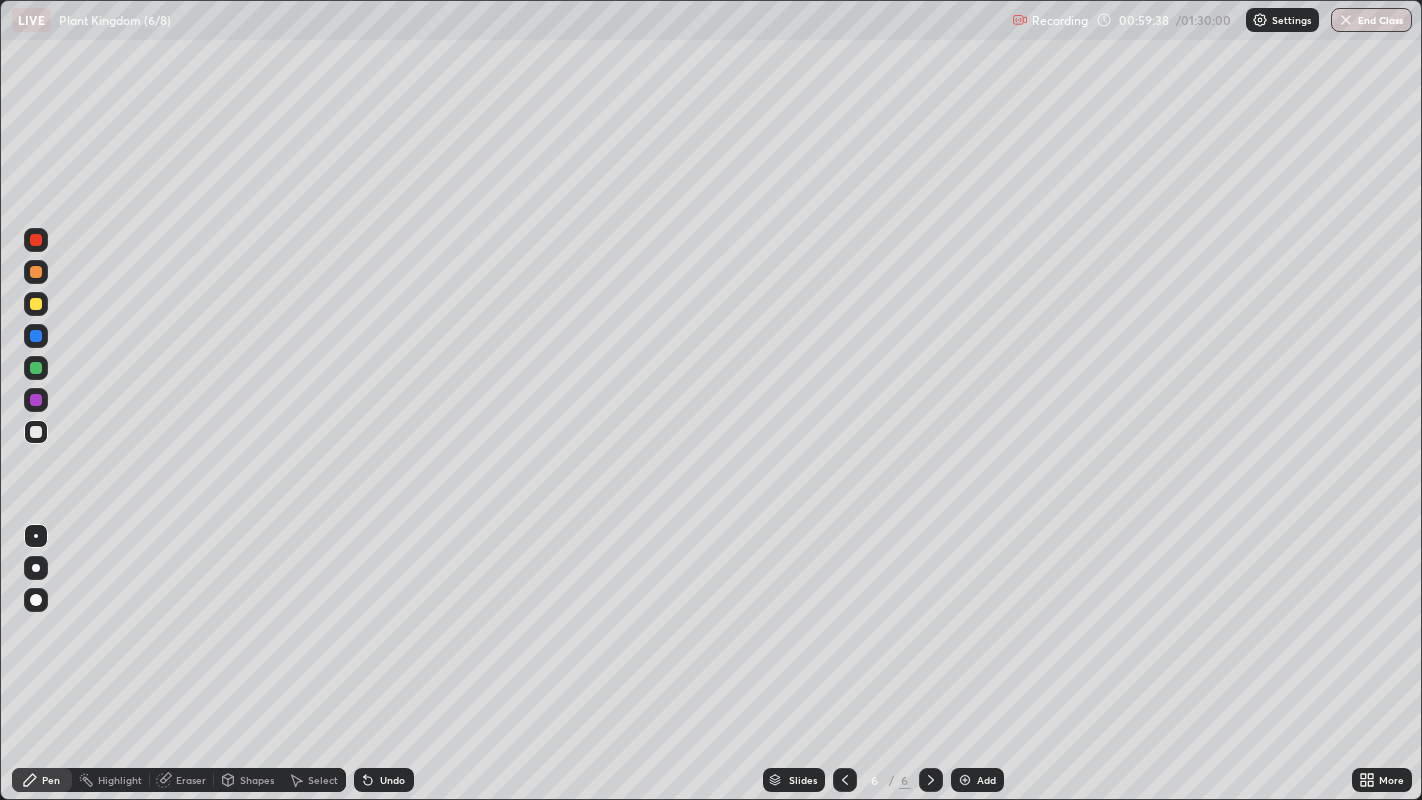 click at bounding box center (36, 368) 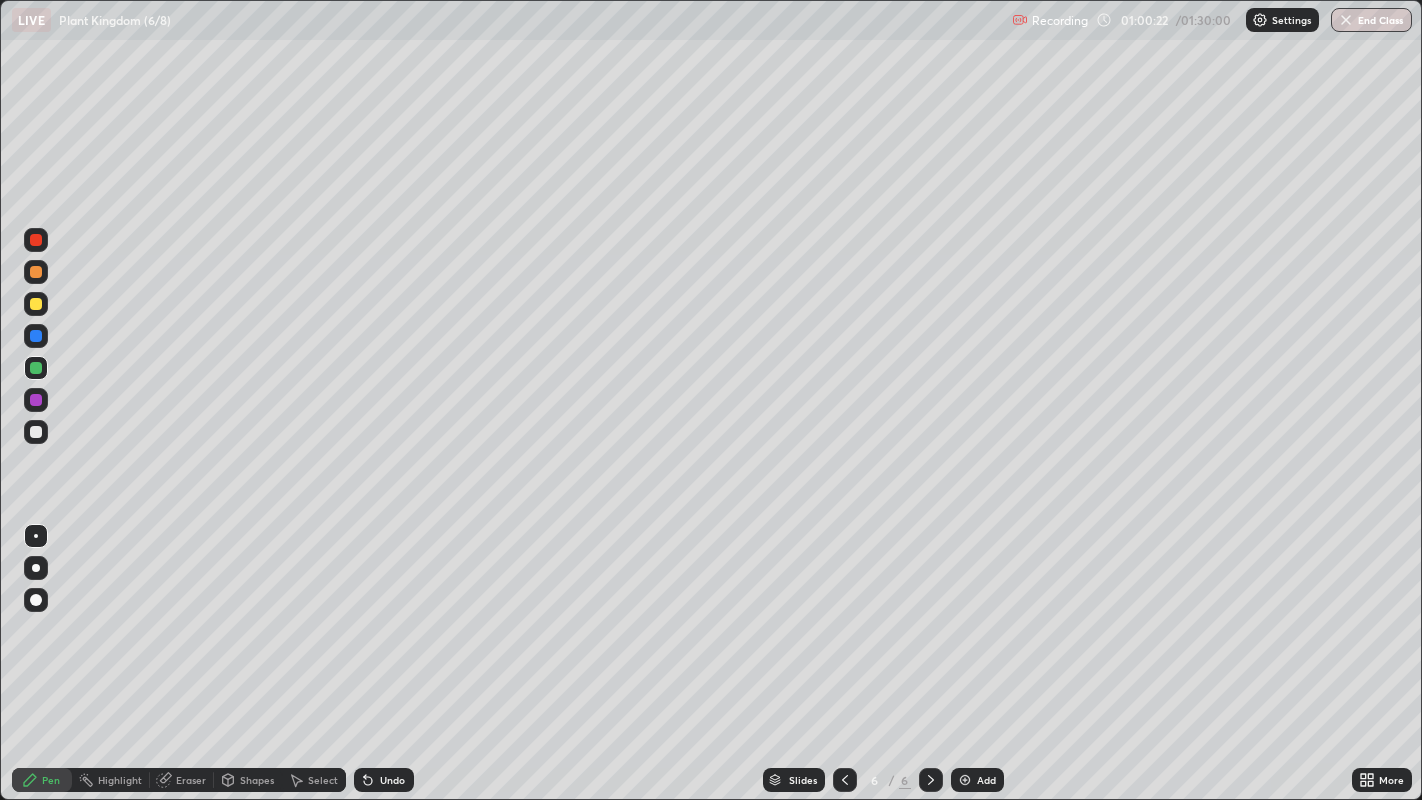 click at bounding box center (36, 432) 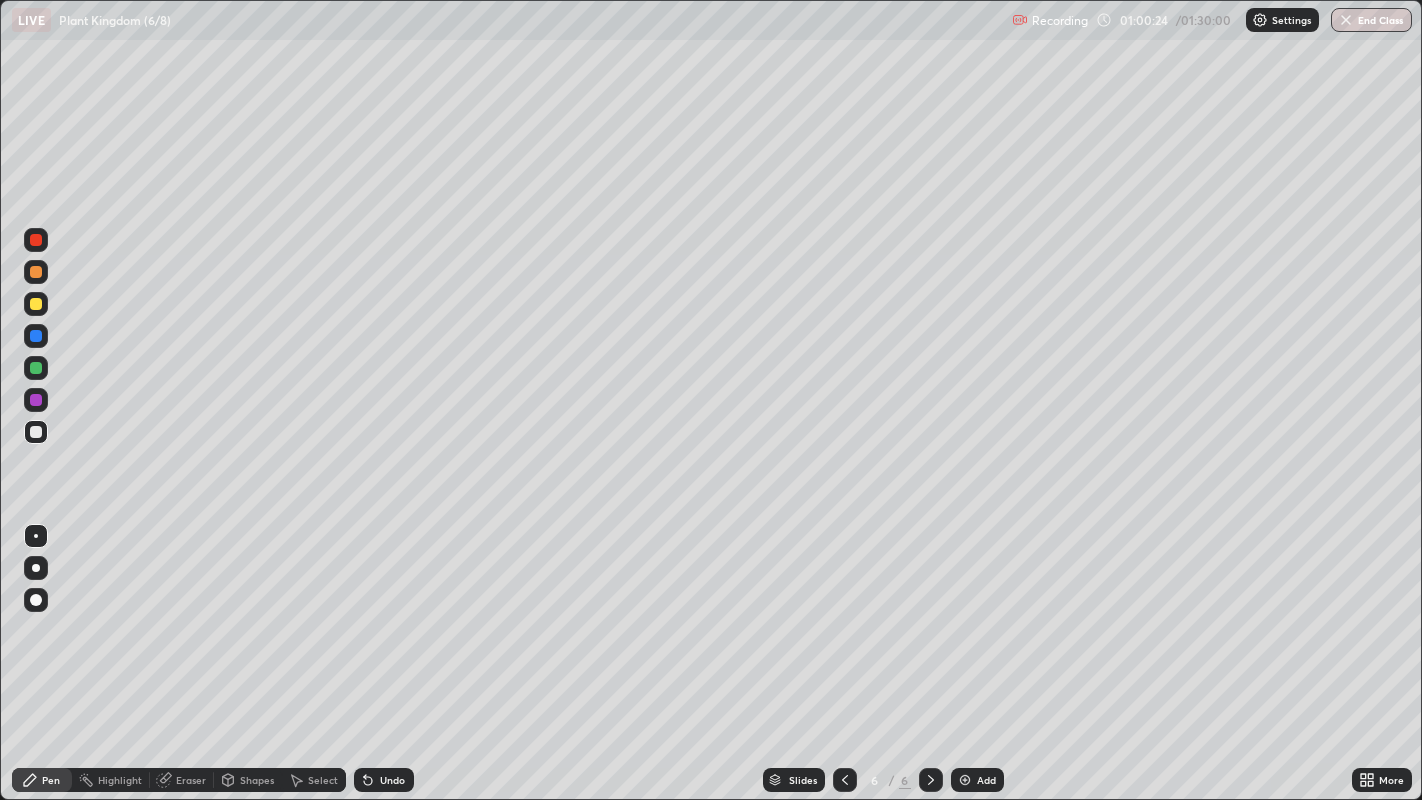 click at bounding box center [36, 400] 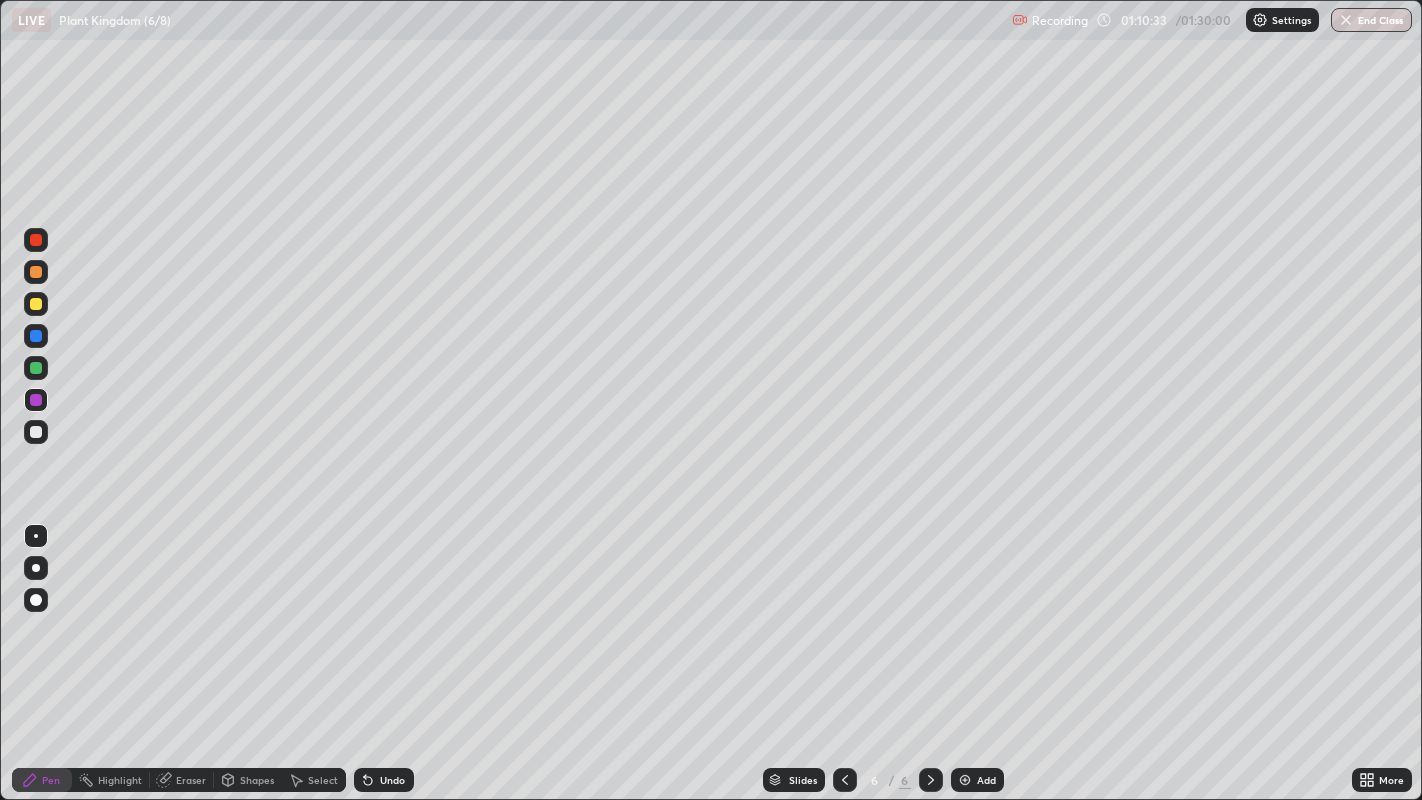 click at bounding box center [36, 368] 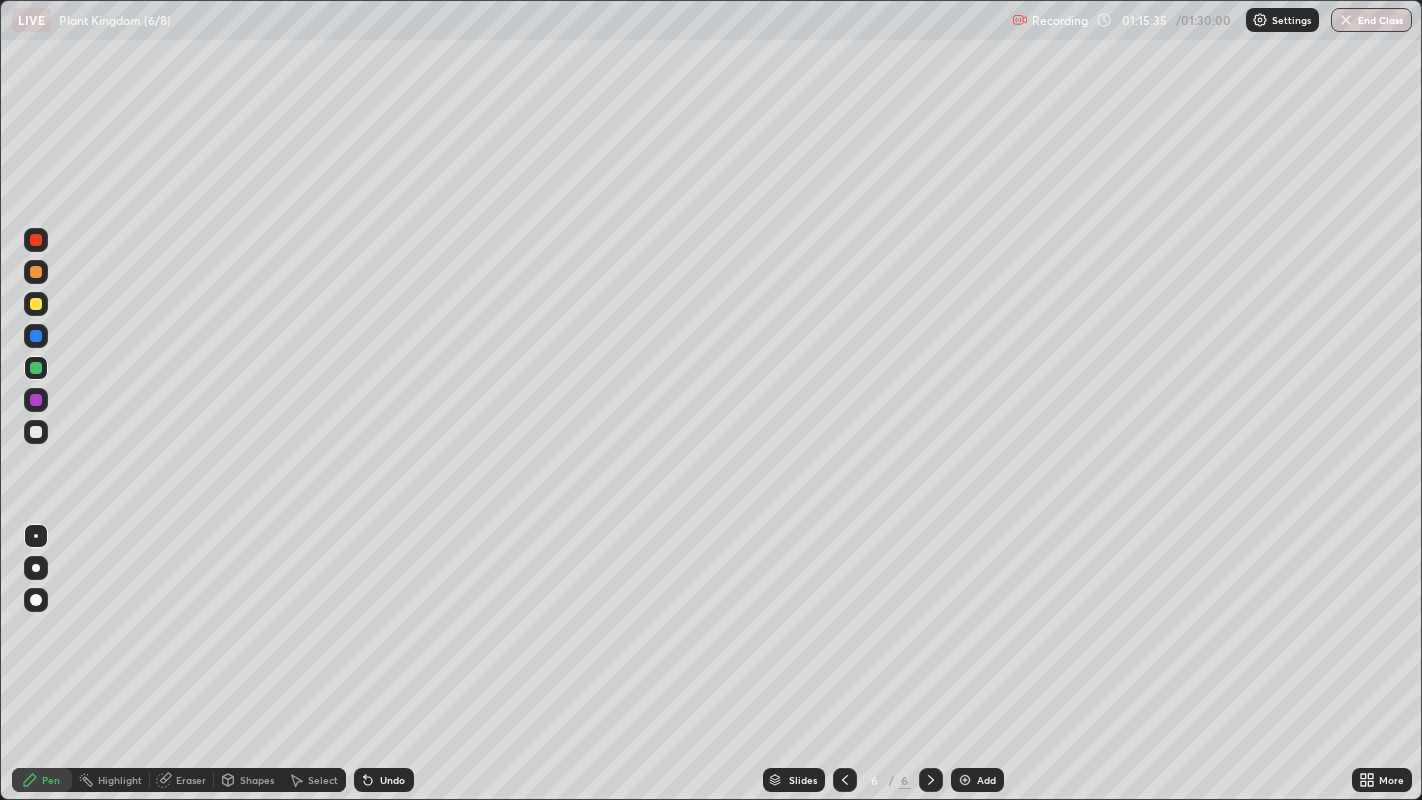 click at bounding box center [36, 304] 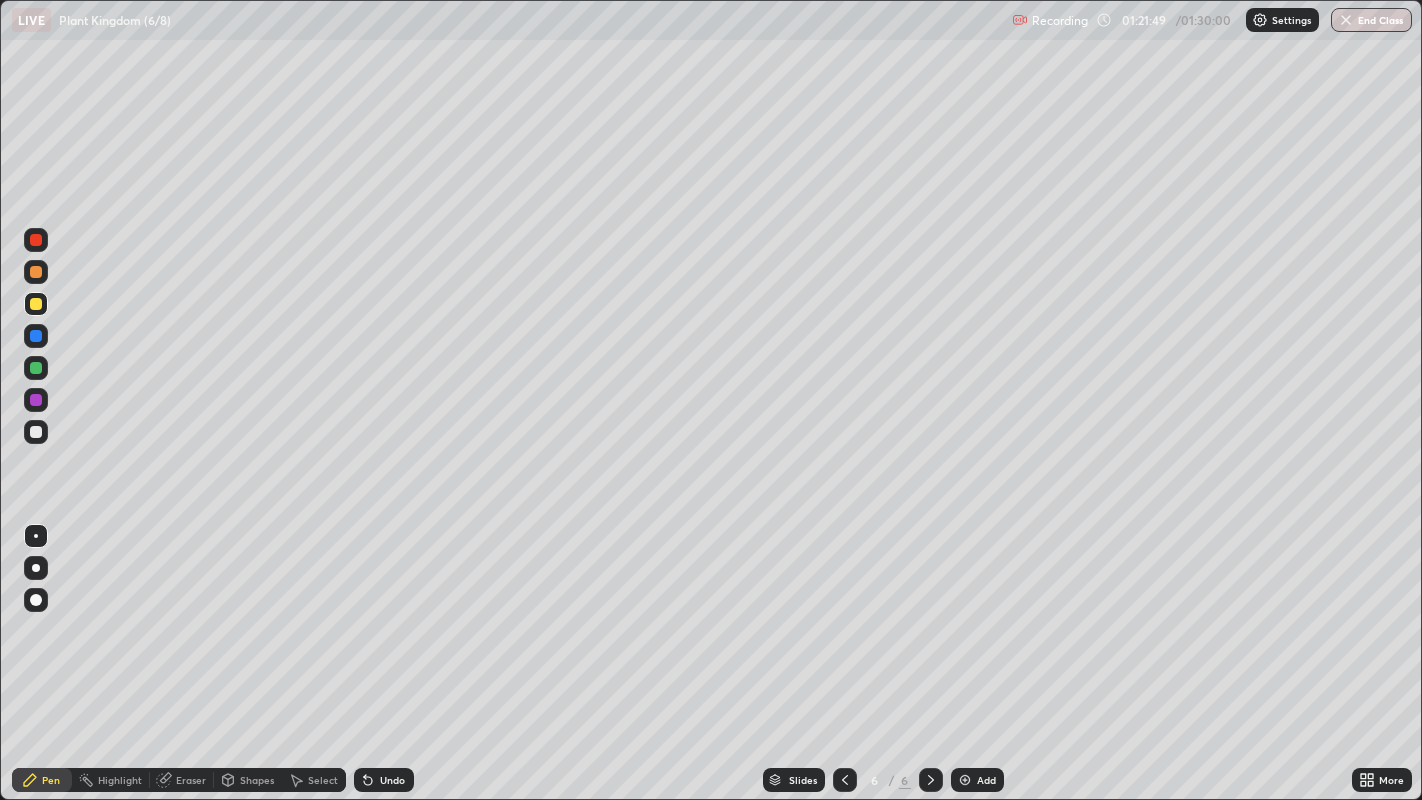 click at bounding box center [1346, 20] 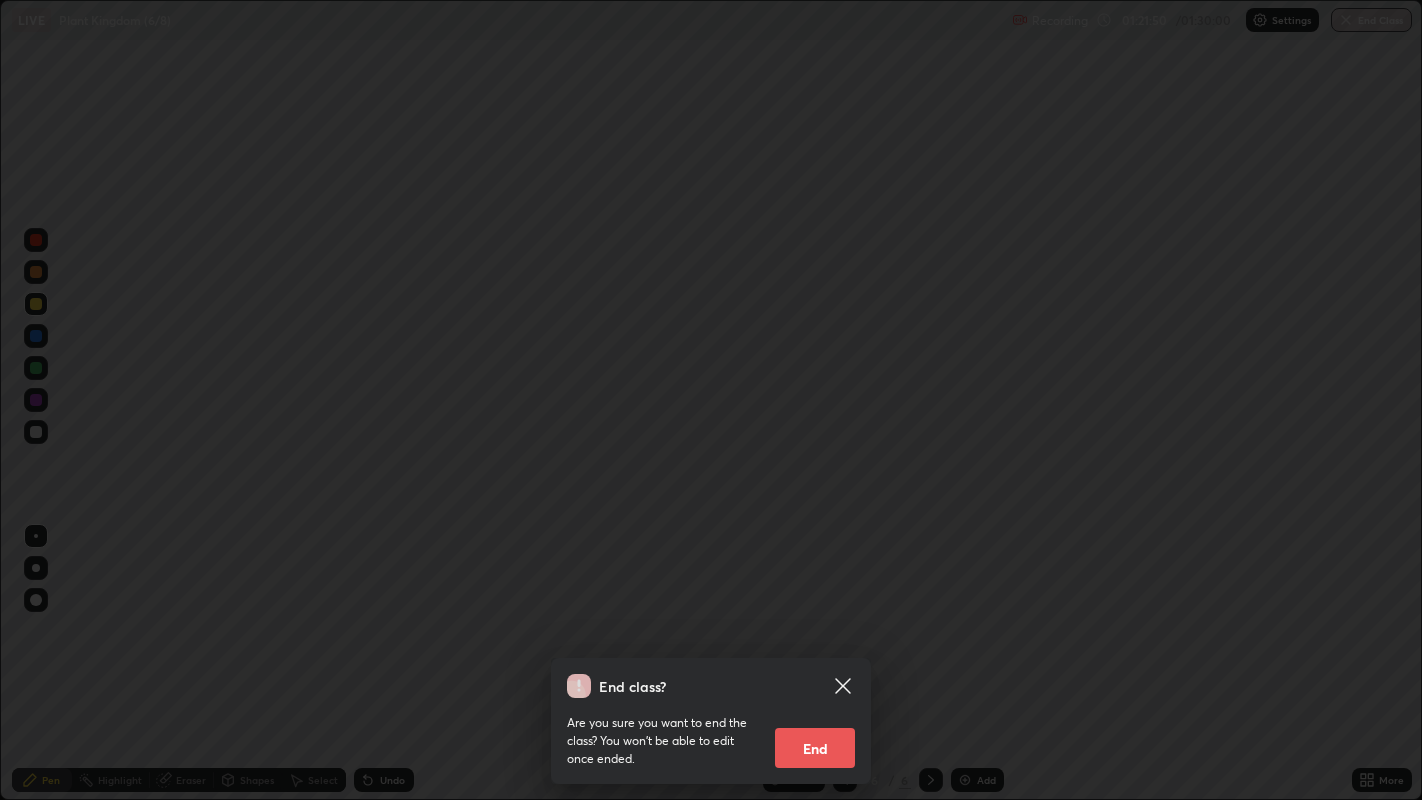 click on "End" at bounding box center (815, 748) 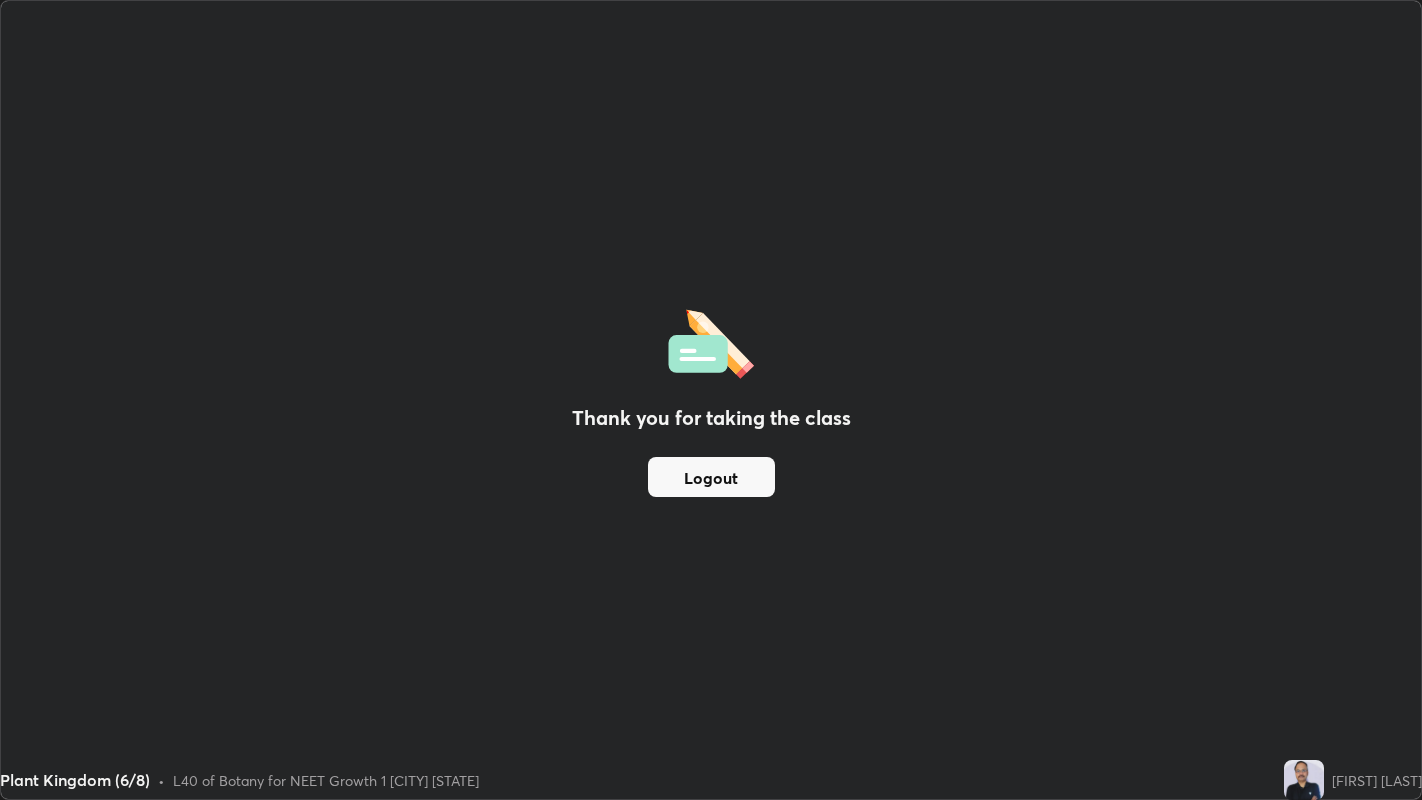 click on "Logout" at bounding box center [711, 477] 